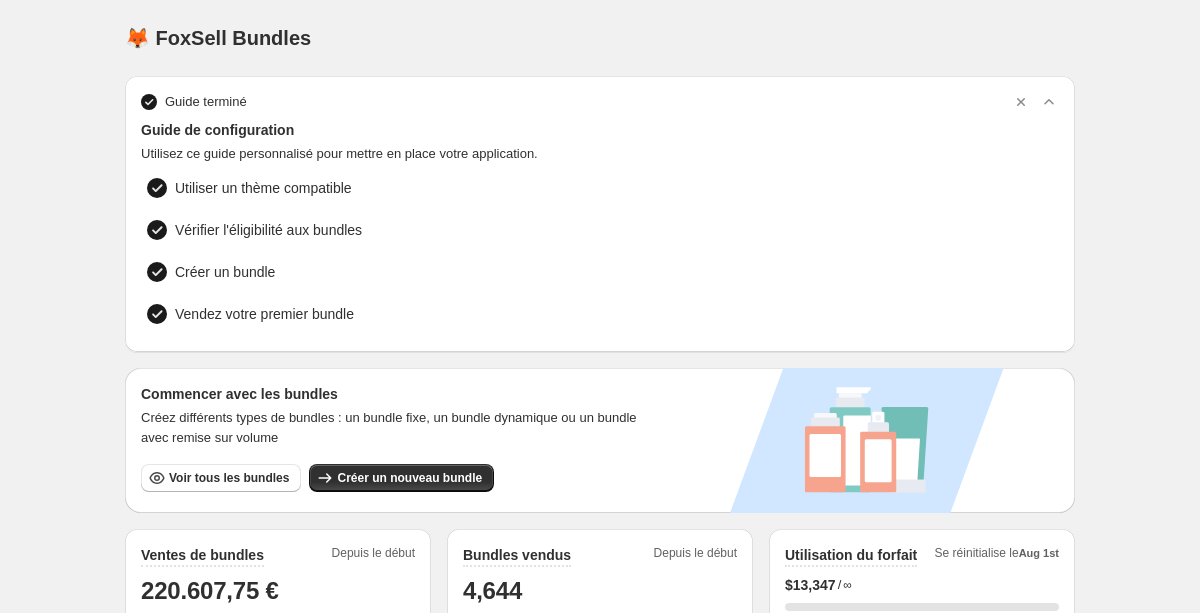 scroll, scrollTop: 0, scrollLeft: 0, axis: both 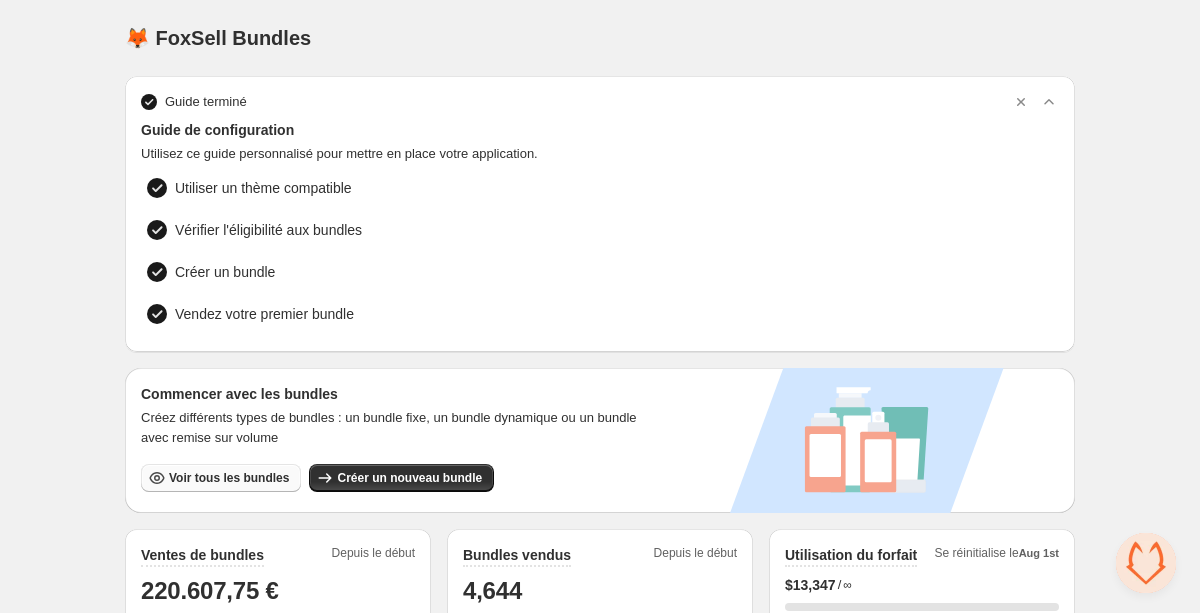click on "Voir tous les bundles" at bounding box center [229, 478] 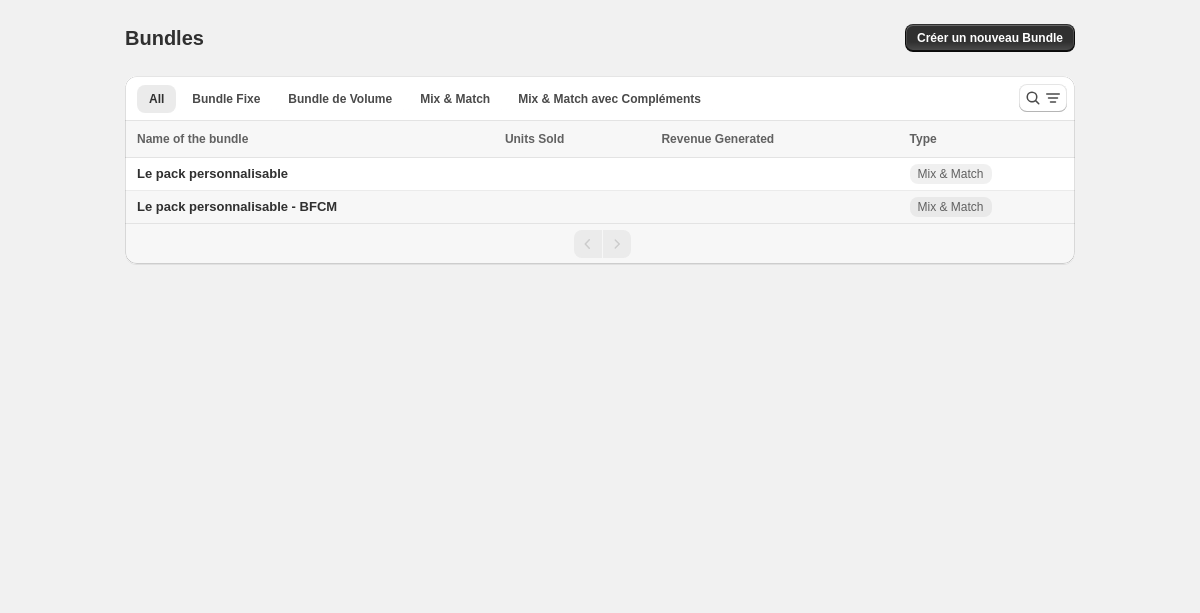 scroll, scrollTop: 0, scrollLeft: 0, axis: both 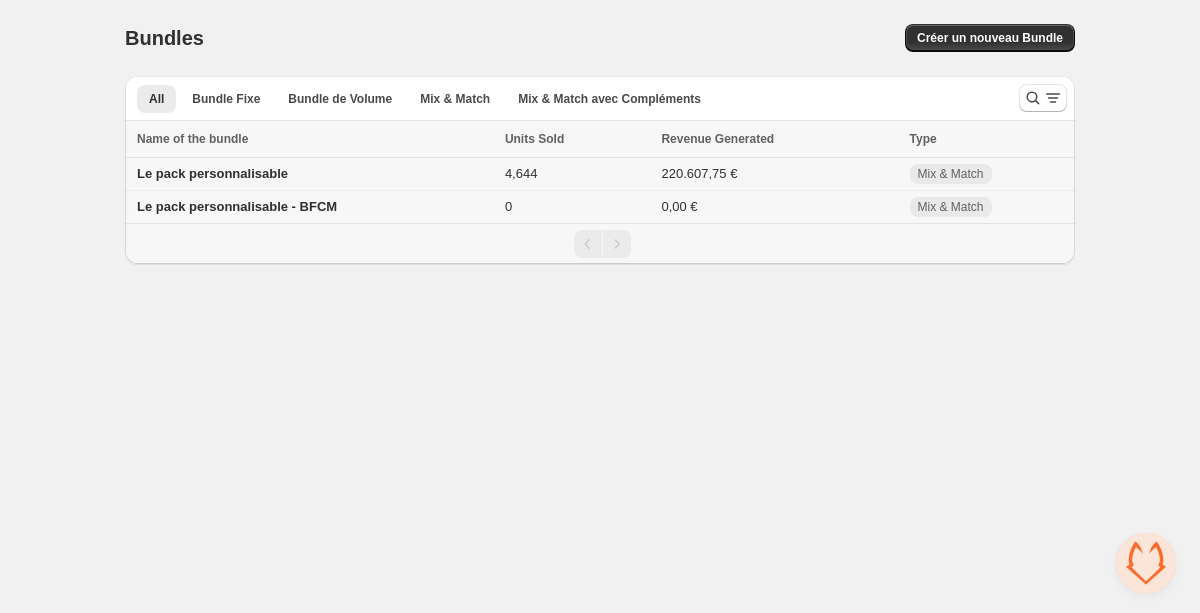 click on "4,644" at bounding box center [577, 174] 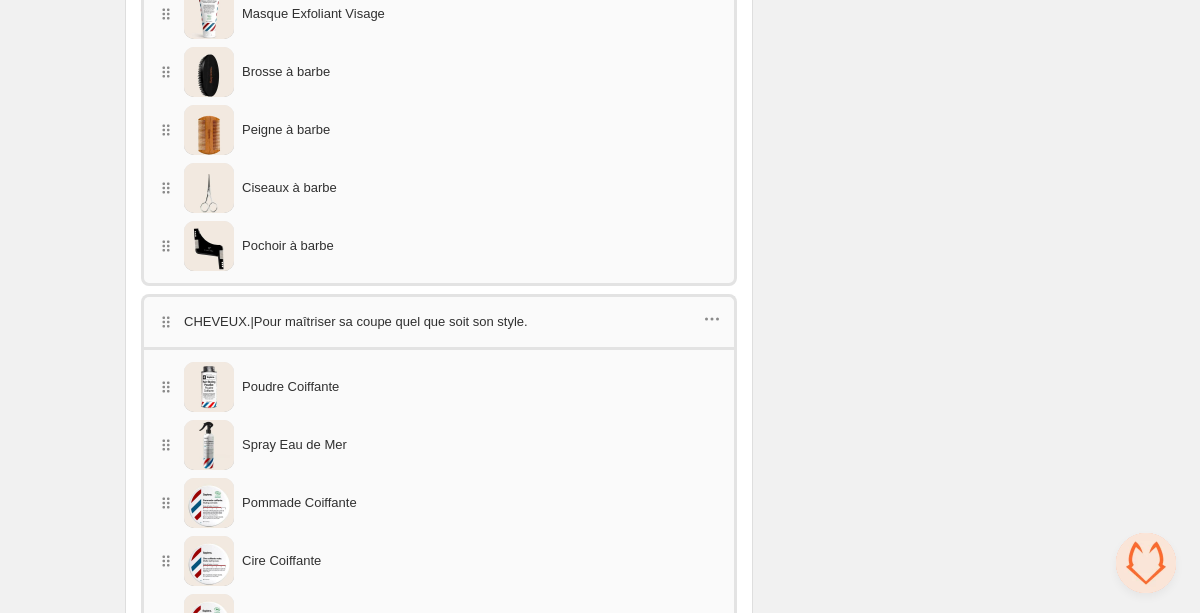 scroll, scrollTop: 2083, scrollLeft: 0, axis: vertical 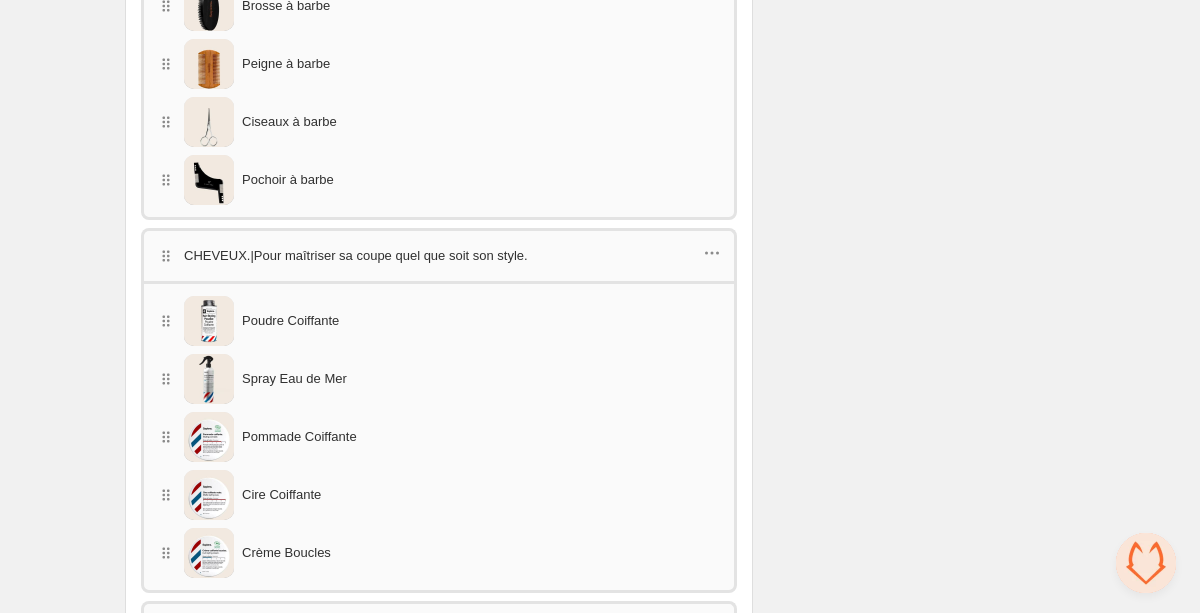 click on "Poudre Coiffante" at bounding box center [439, 321] 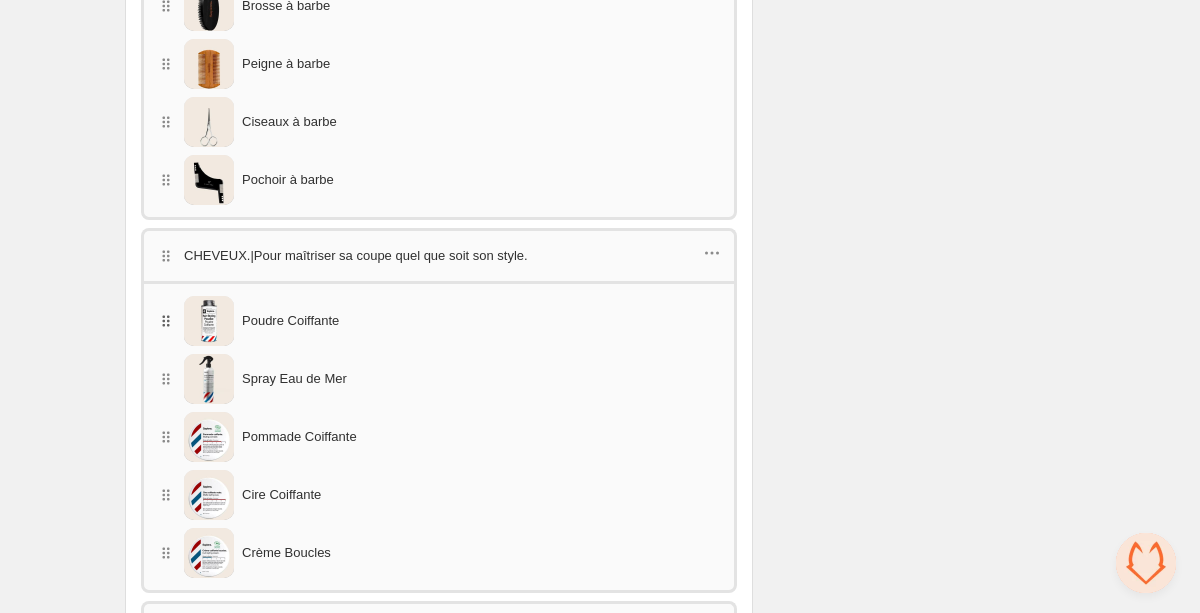 type 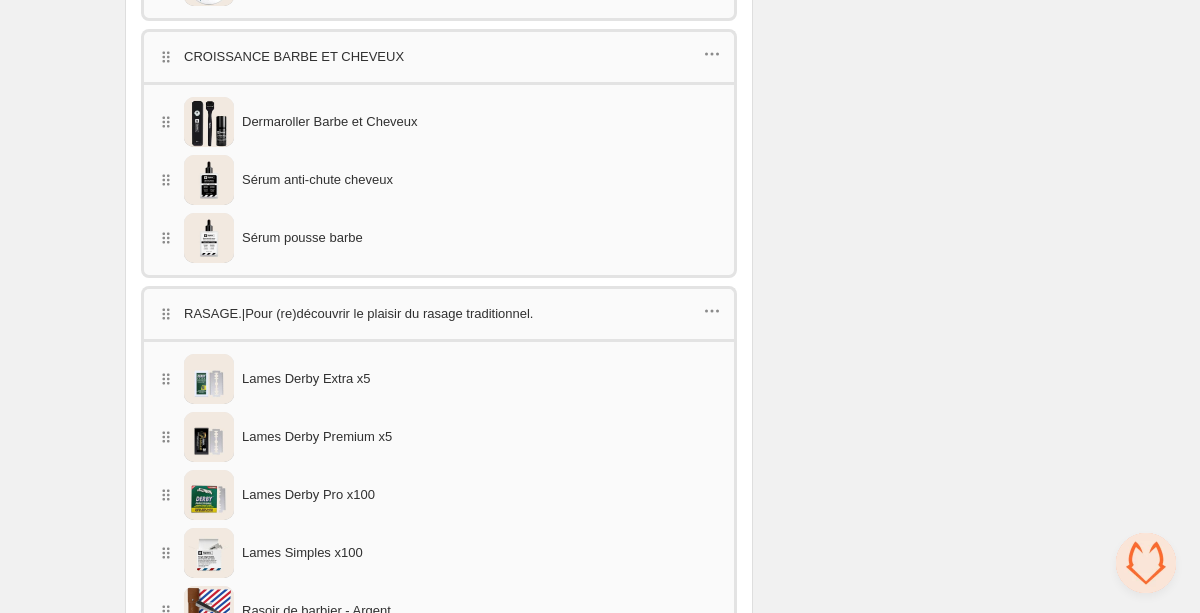 scroll, scrollTop: 2642, scrollLeft: 0, axis: vertical 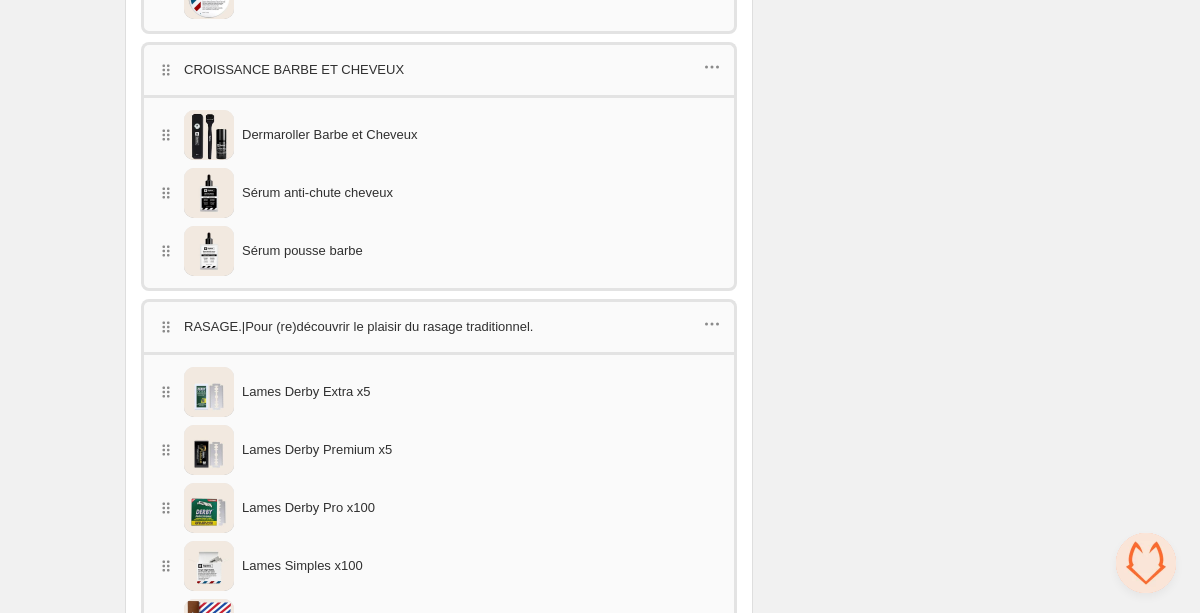 type 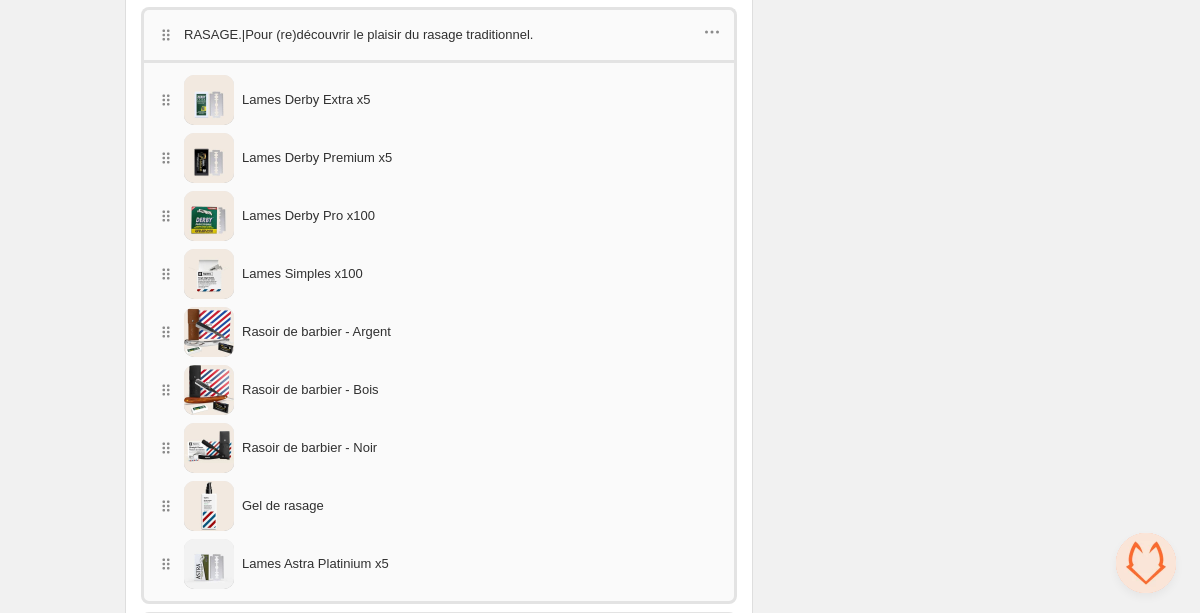 scroll, scrollTop: 2934, scrollLeft: 0, axis: vertical 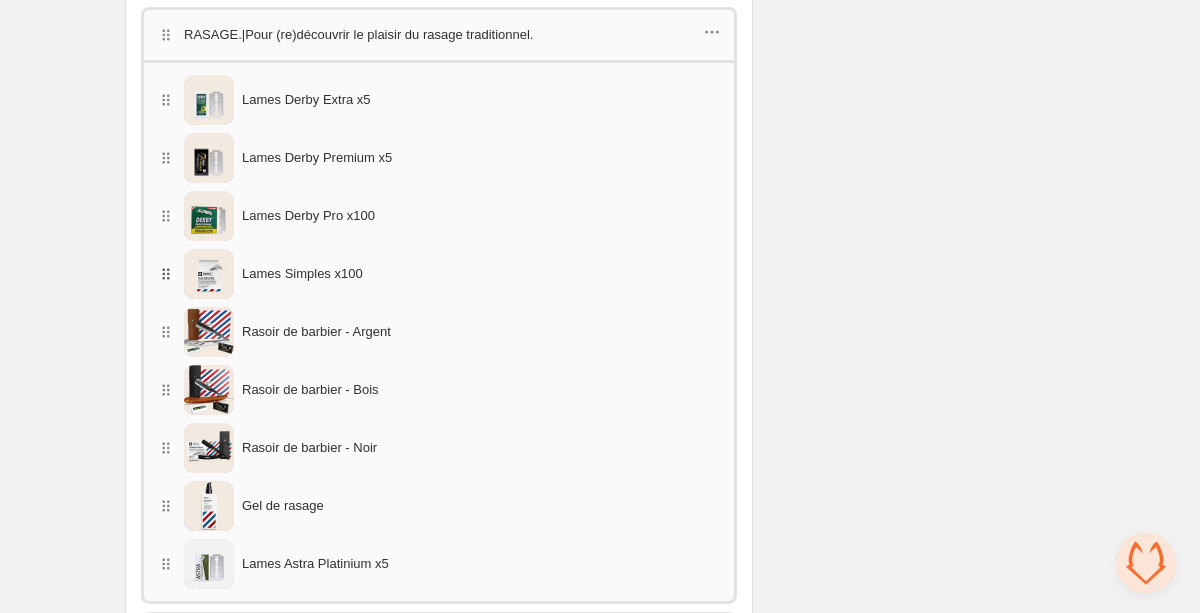 type 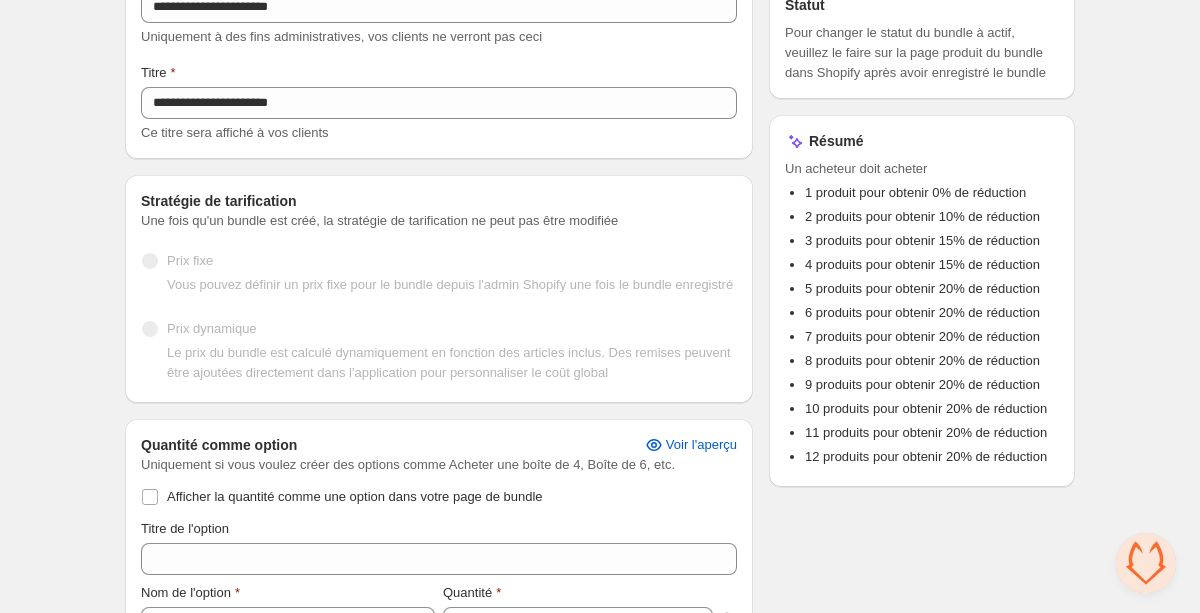 scroll, scrollTop: 0, scrollLeft: 0, axis: both 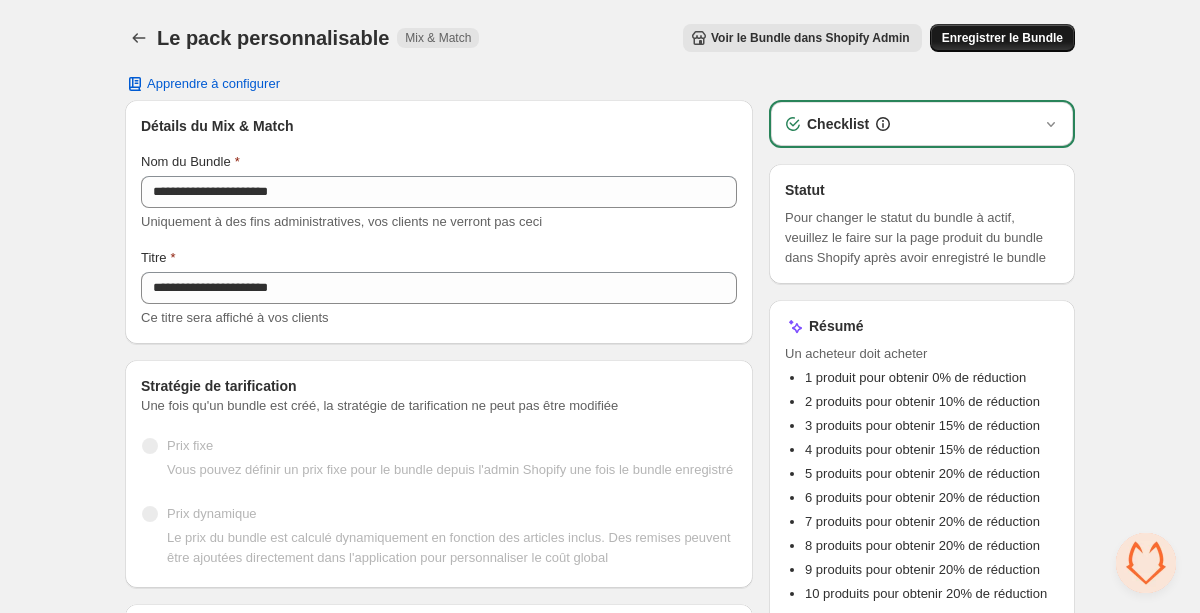click on "Enregistrer le Bundle" at bounding box center [1002, 38] 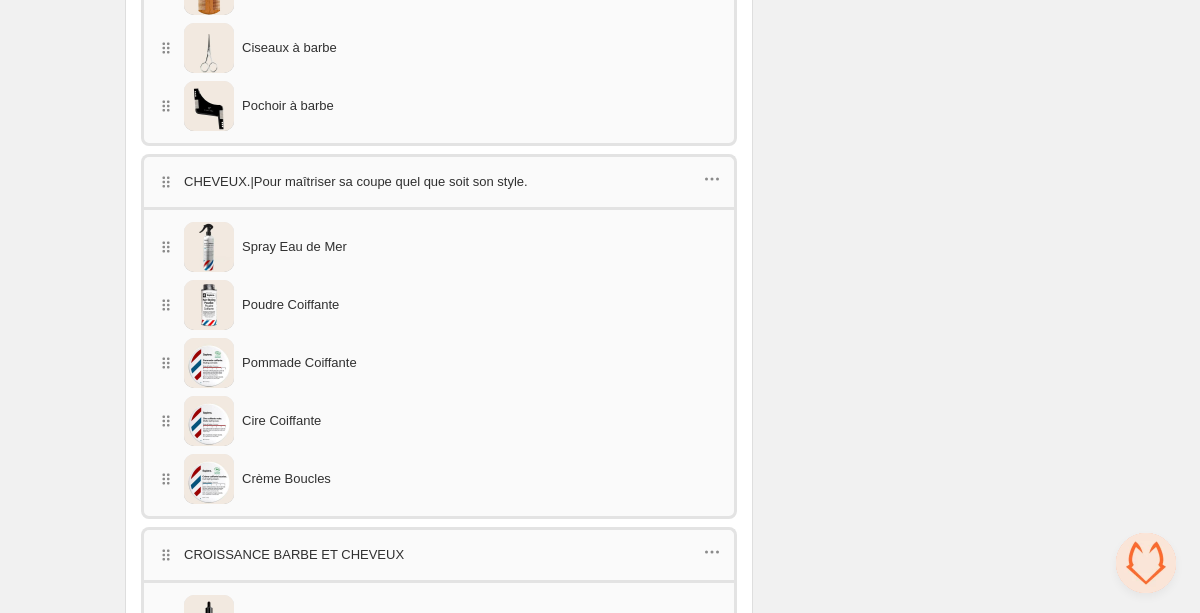 scroll, scrollTop: 2069, scrollLeft: 0, axis: vertical 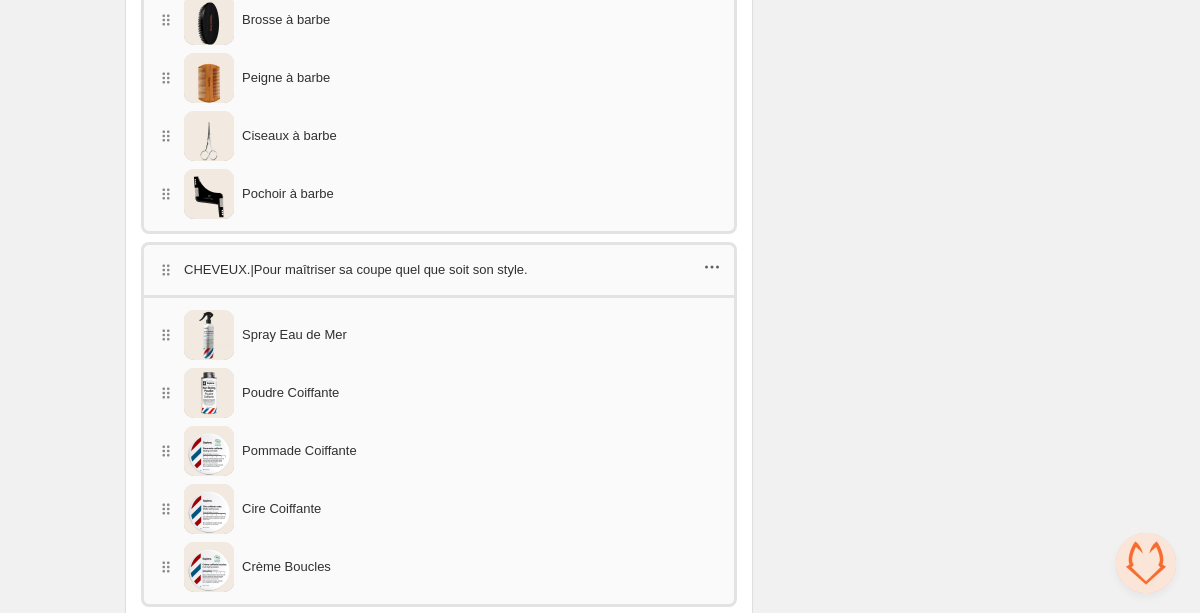 click 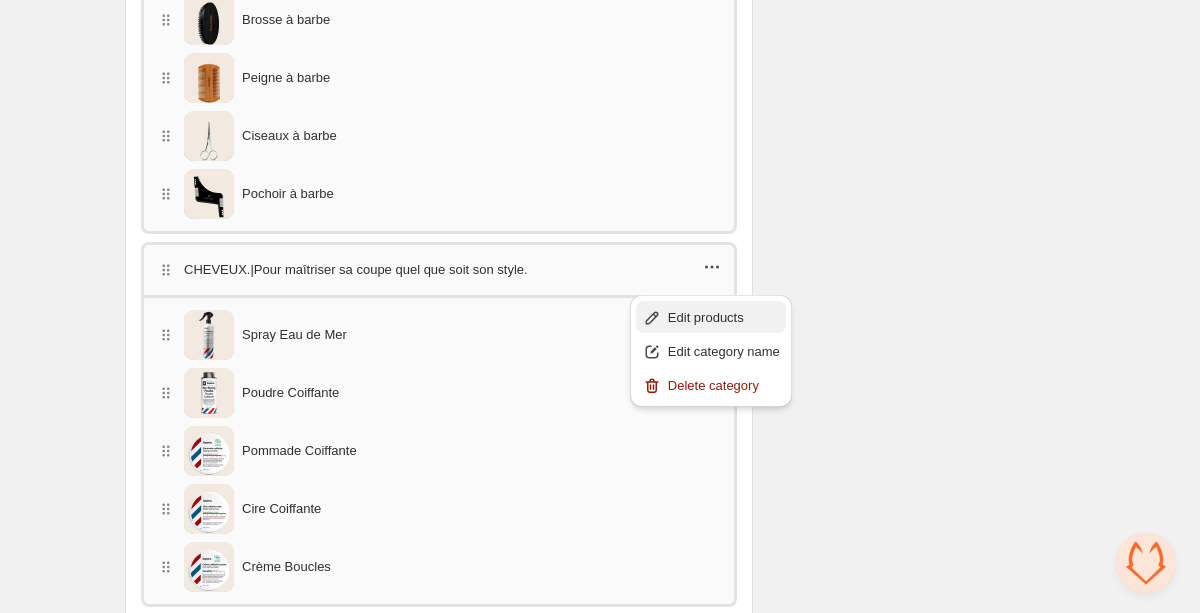 click on "Edit products" at bounding box center (724, 318) 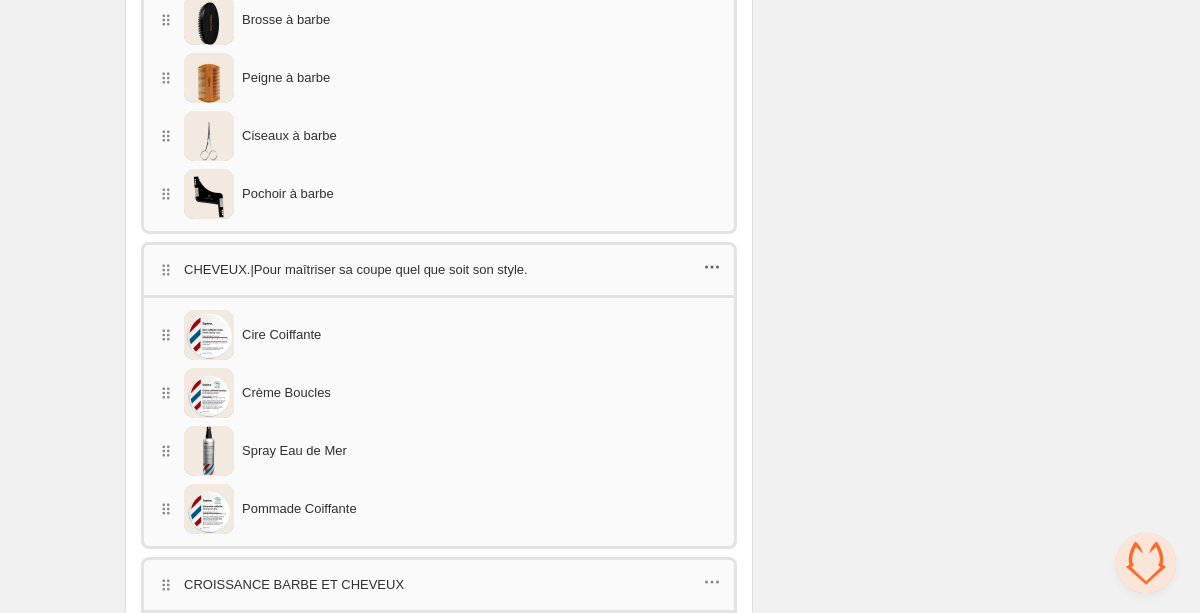 click 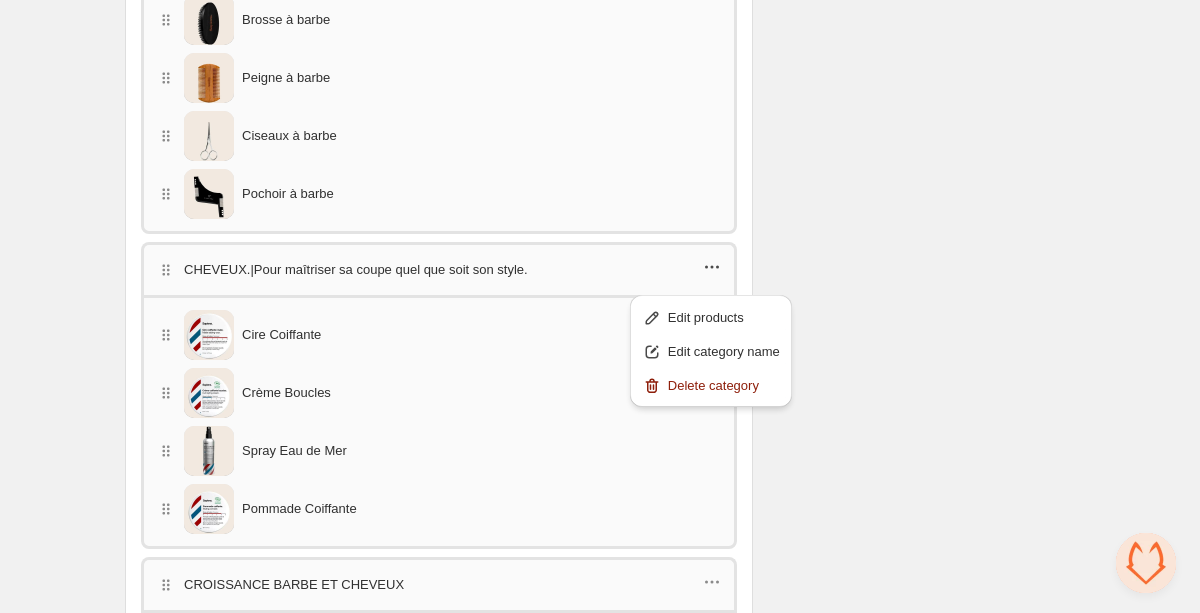 click on "Checklist Statut Pour changer le statut du bundle à actif, veuillez le faire sur la page produit du bundle dans Shopify après avoir enregistré le bundle Résumé Un acheteur doit acheter 1 produit pour obtenir 0% de réduction 2 produits pour obtenir 10% de réduction 3 produits pour obtenir 15% de réduction 4 produits pour obtenir 15% de réduction 5 produits pour obtenir 20% de réduction 6 produits pour obtenir 20% de réduction 7 produits pour obtenir 20% de réduction 8 produits pour obtenir 20% de réduction 9 produits pour obtenir 20% de réduction 10 produits pour obtenir 20% de réduction 11 produits pour obtenir 20% de réduction 12 produits pour obtenir 20% de réduction" at bounding box center (922, 725) 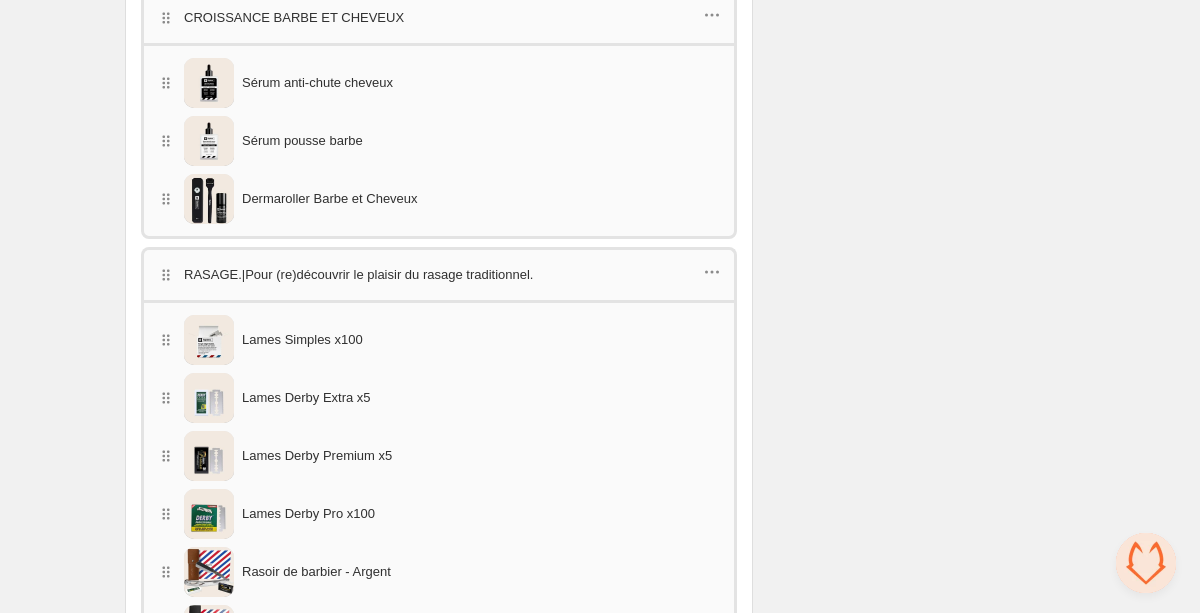 scroll, scrollTop: 2638, scrollLeft: 0, axis: vertical 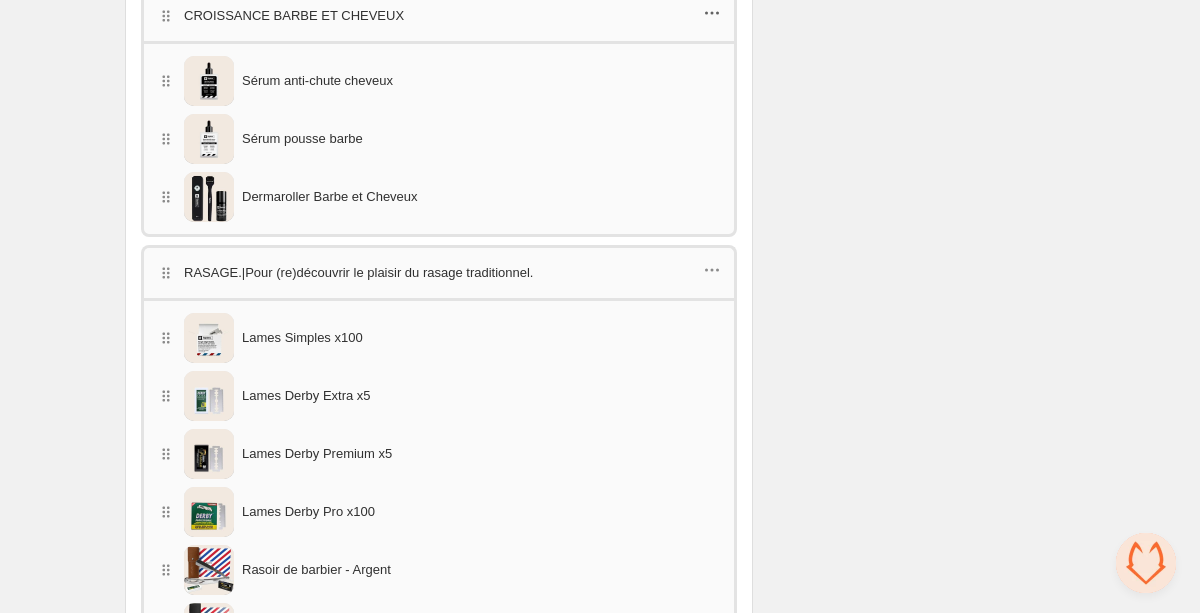 click 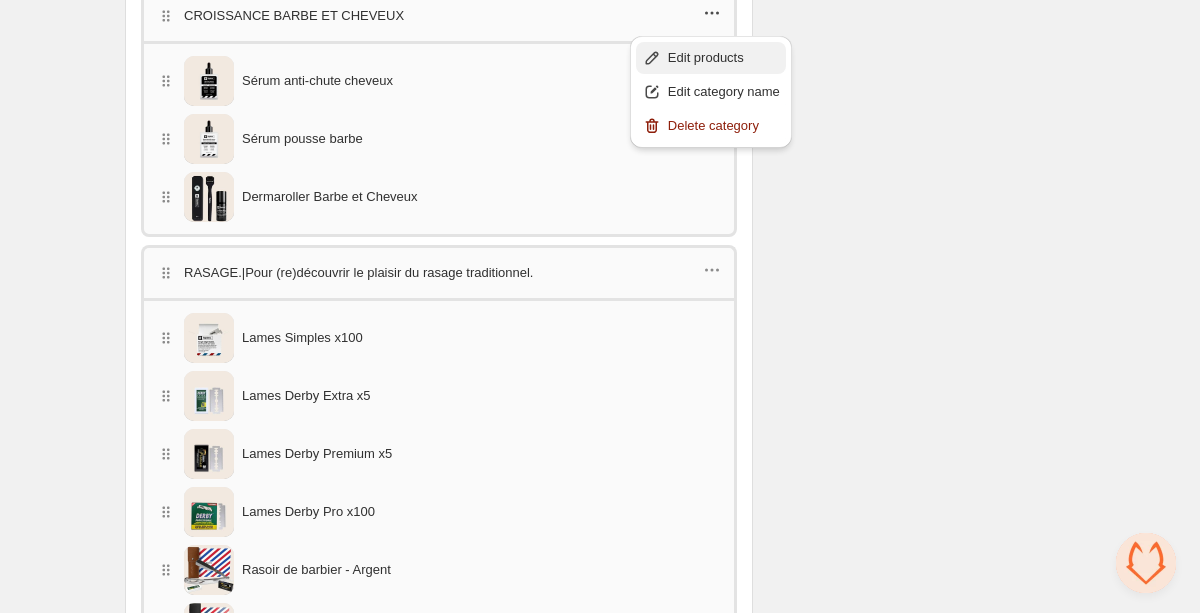 click on "Edit products" at bounding box center (724, 58) 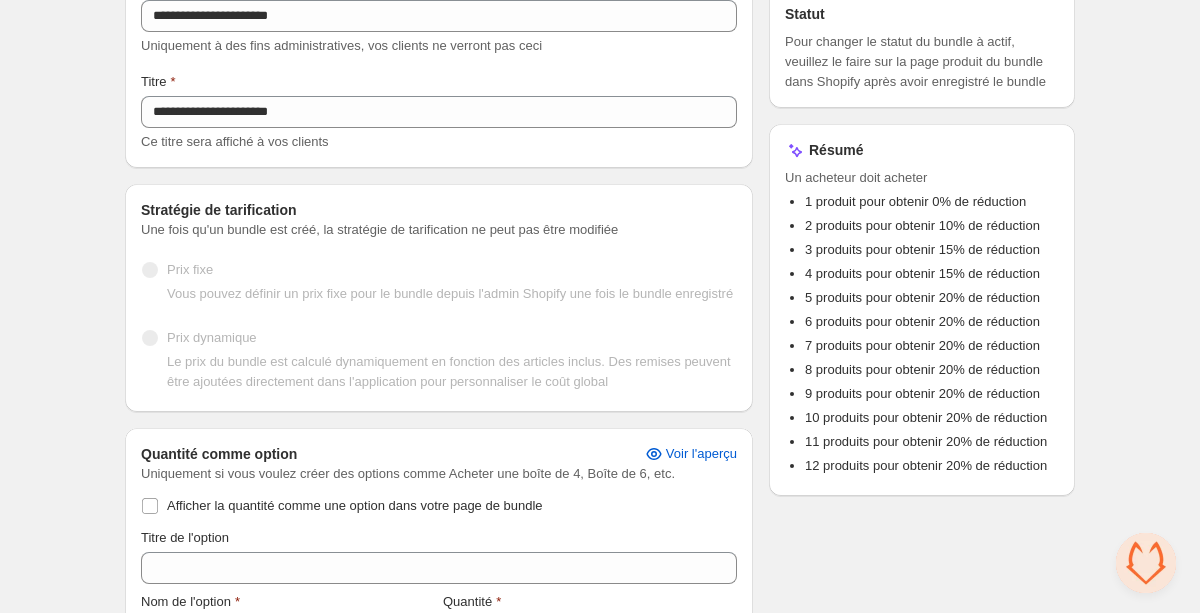 scroll, scrollTop: 0, scrollLeft: 0, axis: both 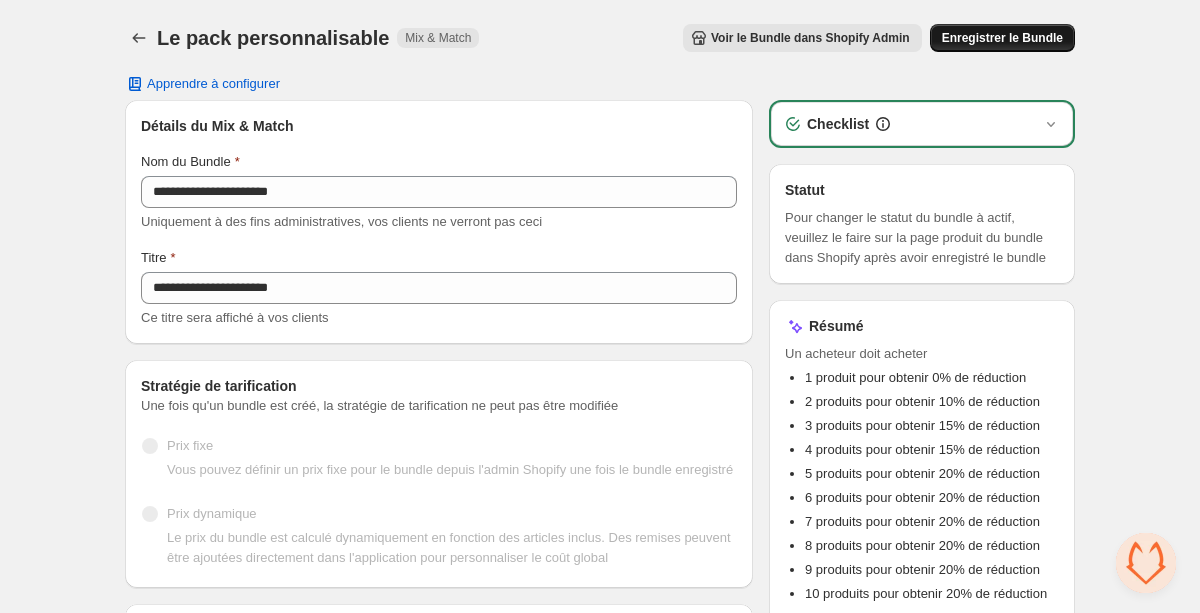 click on "Enregistrer le Bundle" at bounding box center (1002, 38) 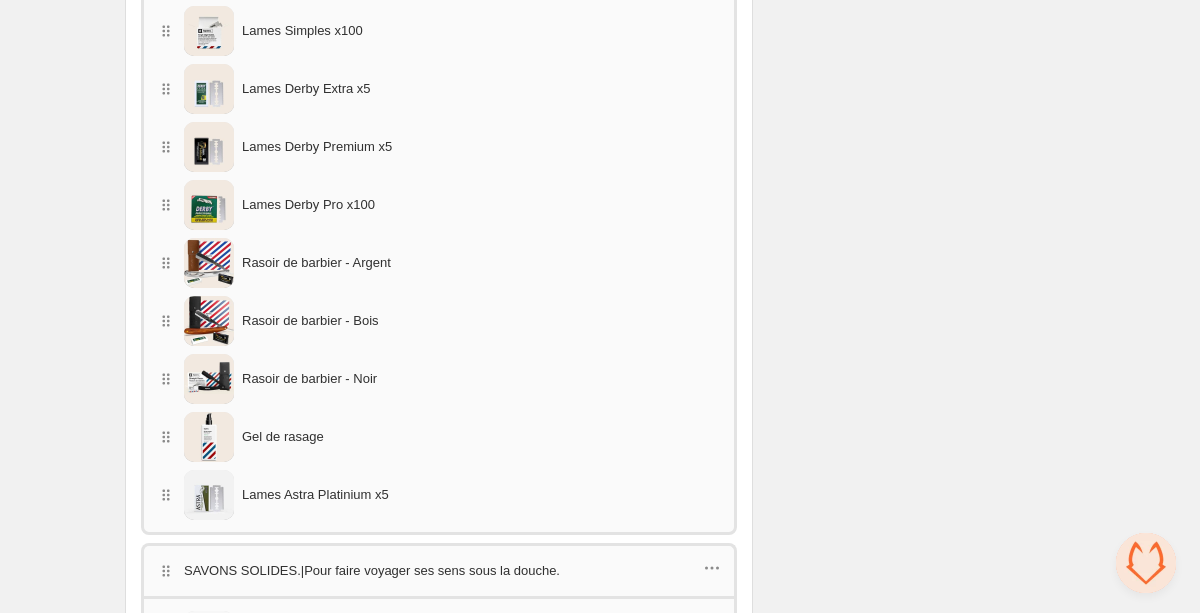 scroll, scrollTop: 2830, scrollLeft: 0, axis: vertical 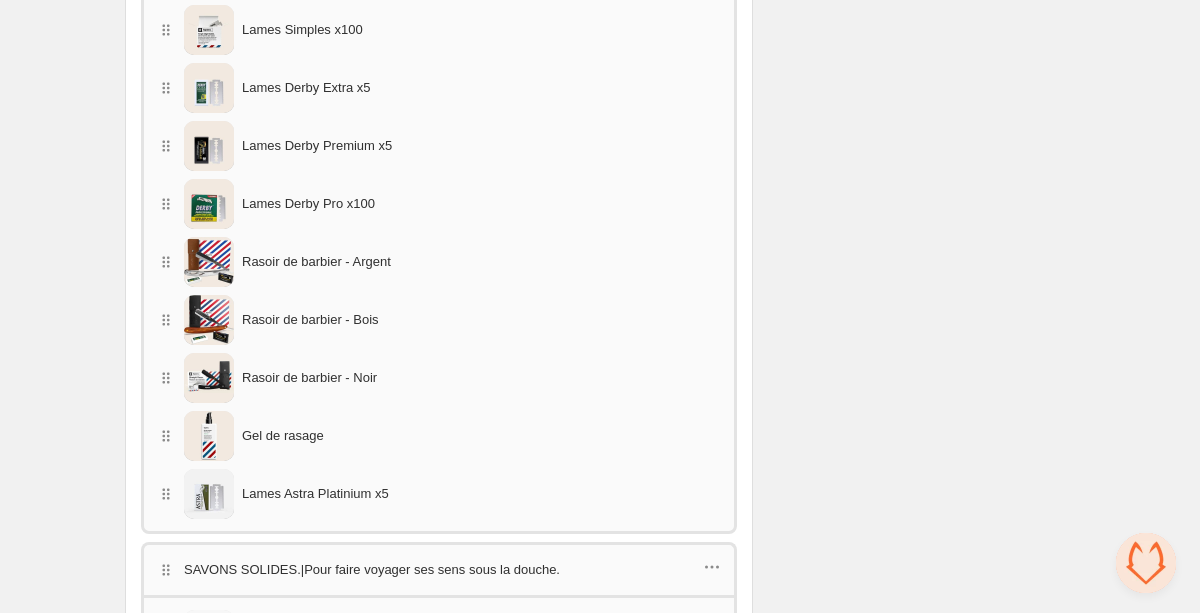 click on "Lames Simples x100" at bounding box center (302, 30) 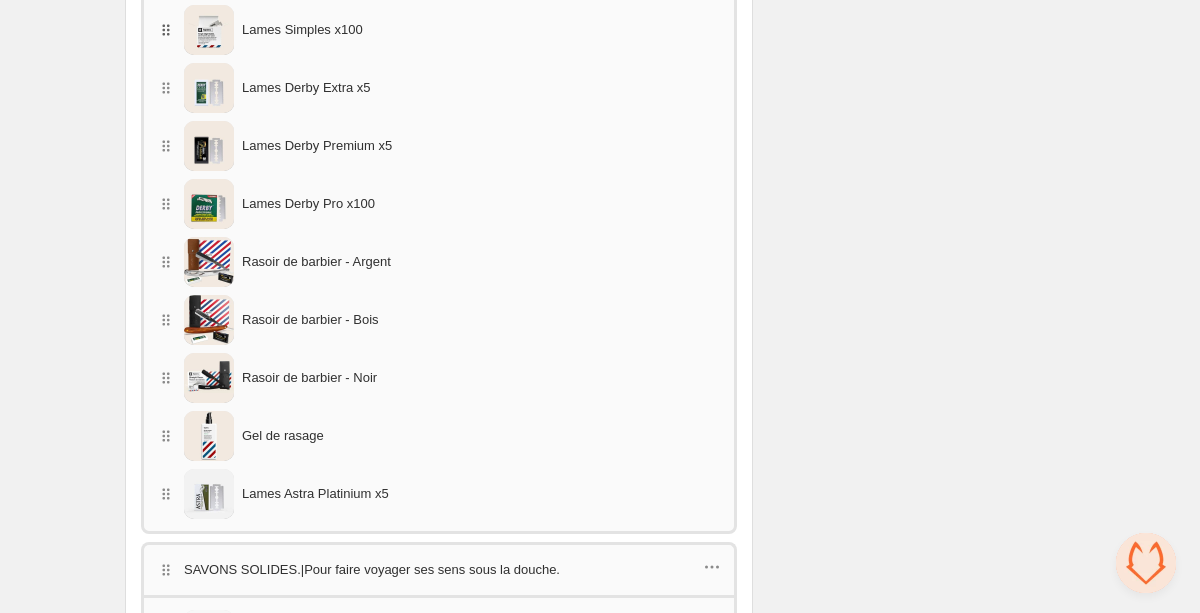 click 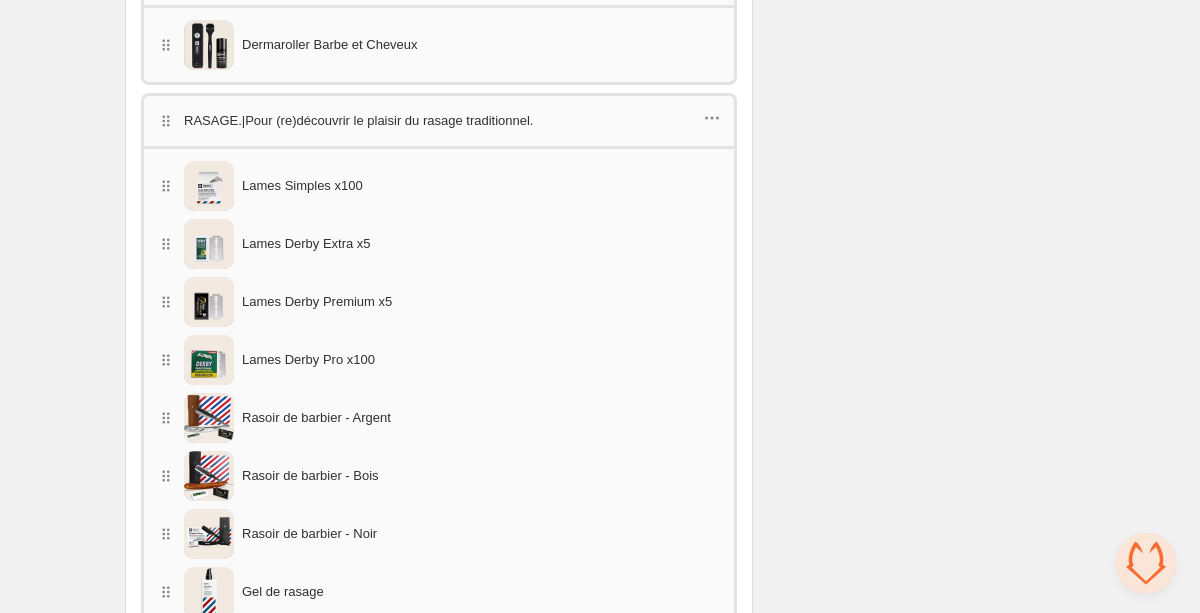 scroll, scrollTop: 2672, scrollLeft: 0, axis: vertical 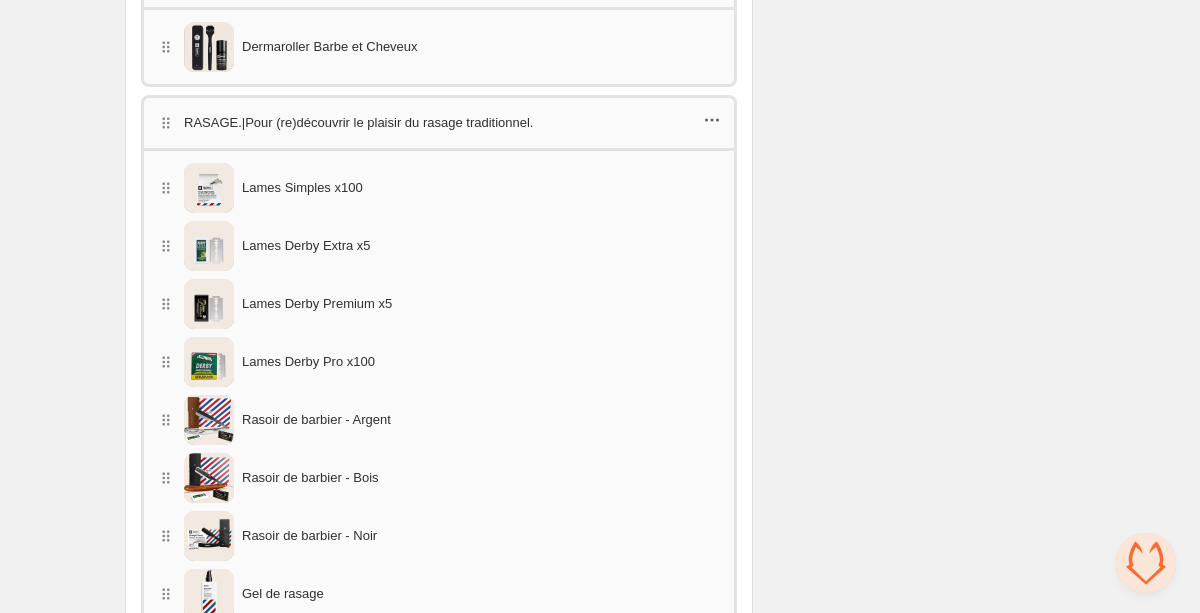 click 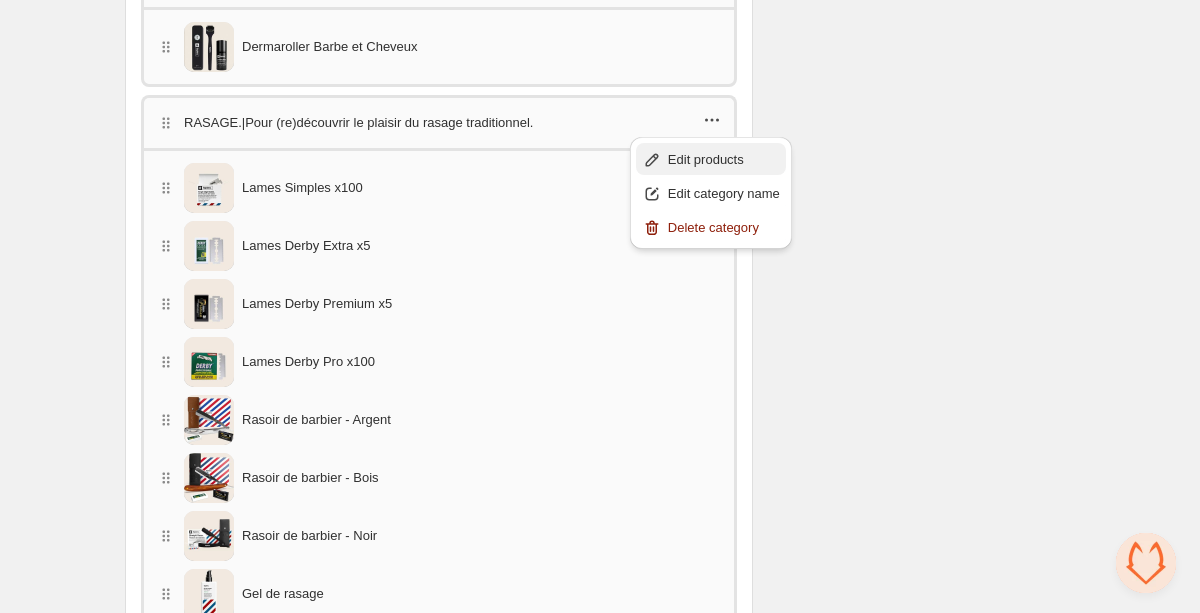 click on "Edit products" at bounding box center (724, 160) 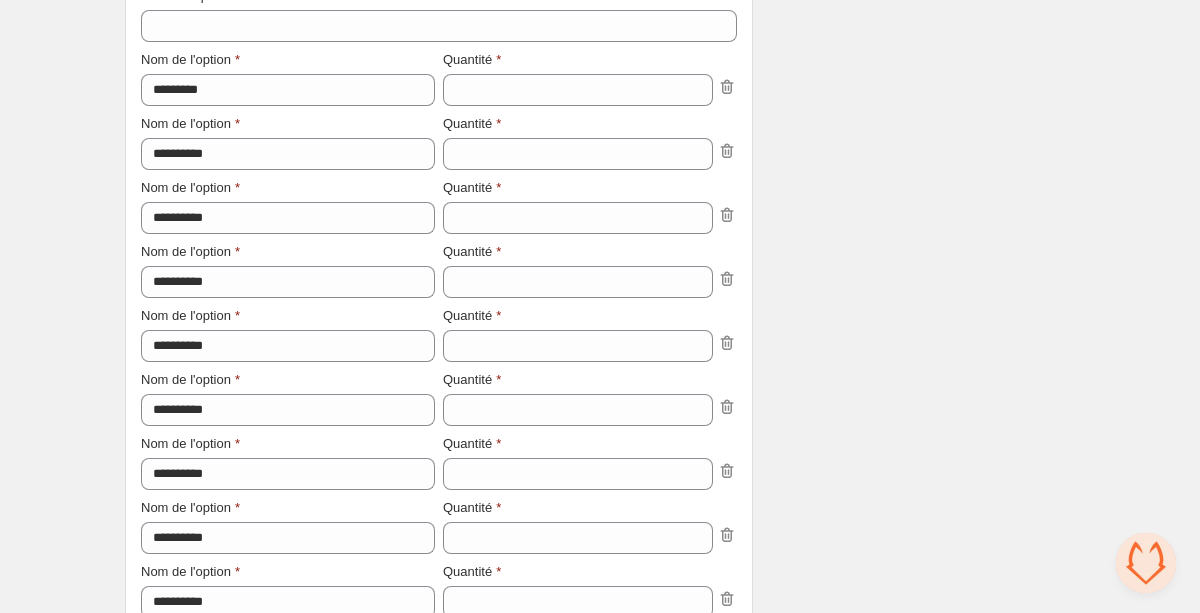 scroll, scrollTop: 0, scrollLeft: 0, axis: both 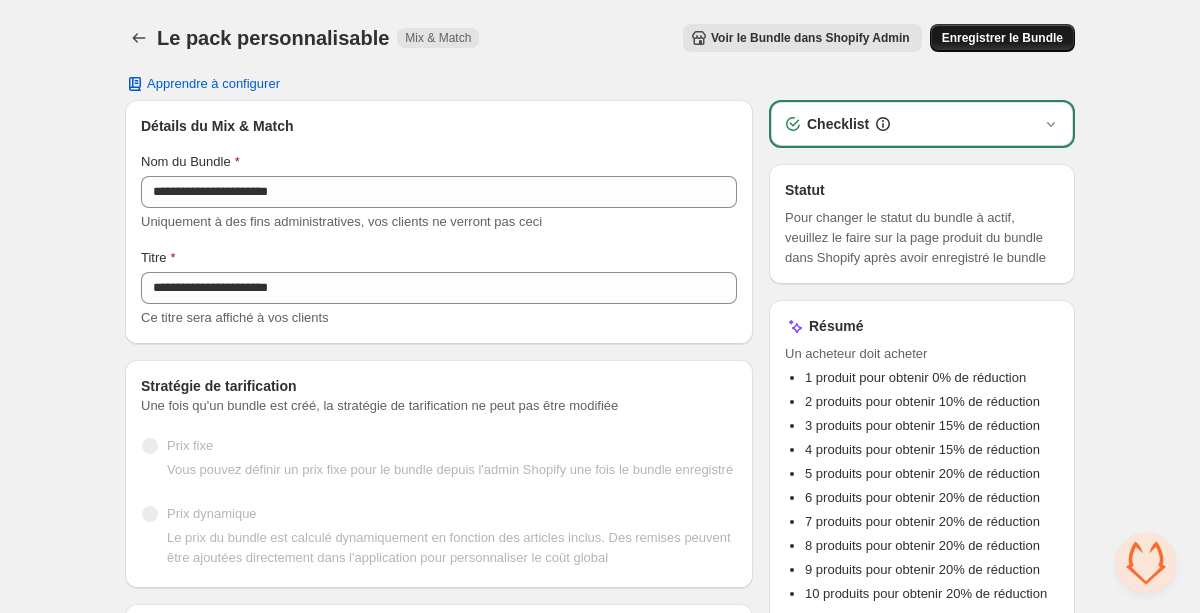 click on "Enregistrer le Bundle" at bounding box center (1002, 38) 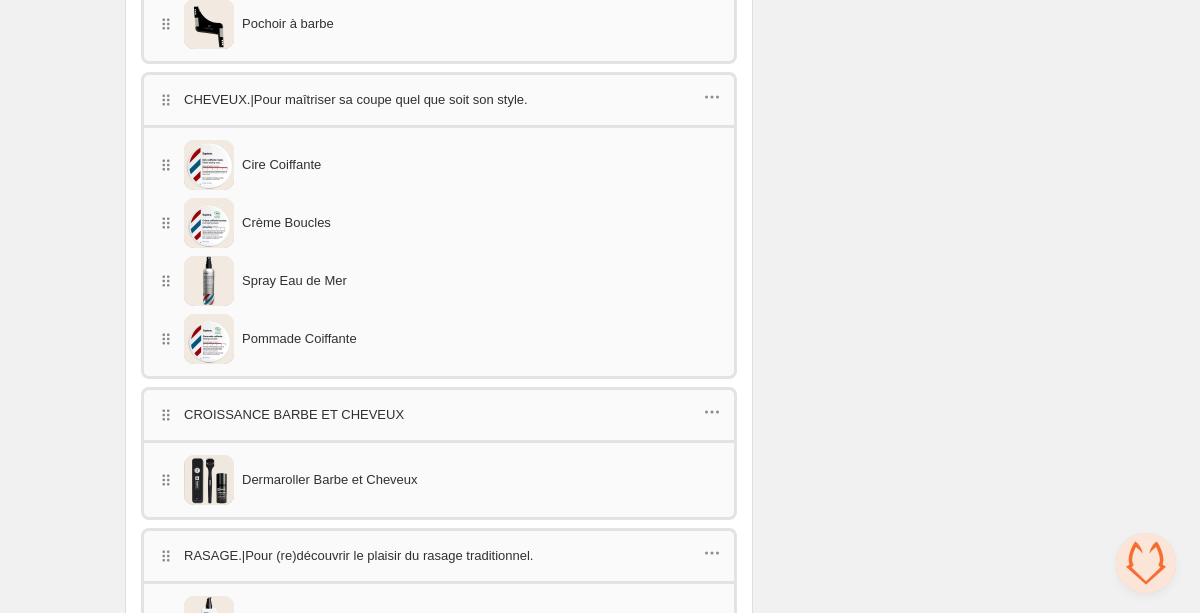 scroll, scrollTop: 2232, scrollLeft: 0, axis: vertical 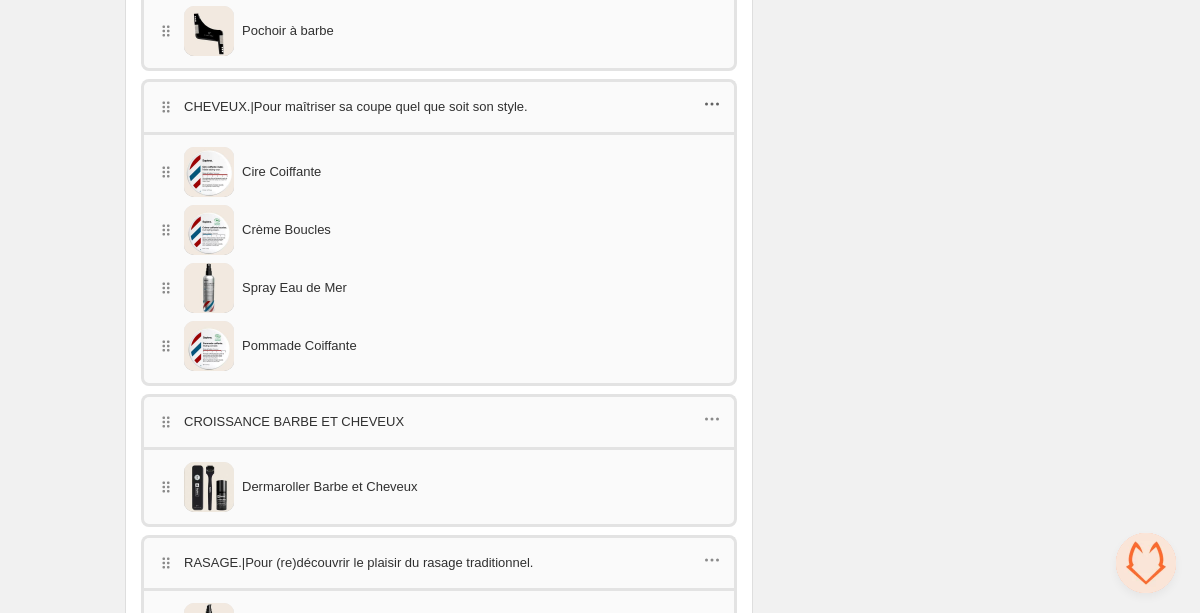 click 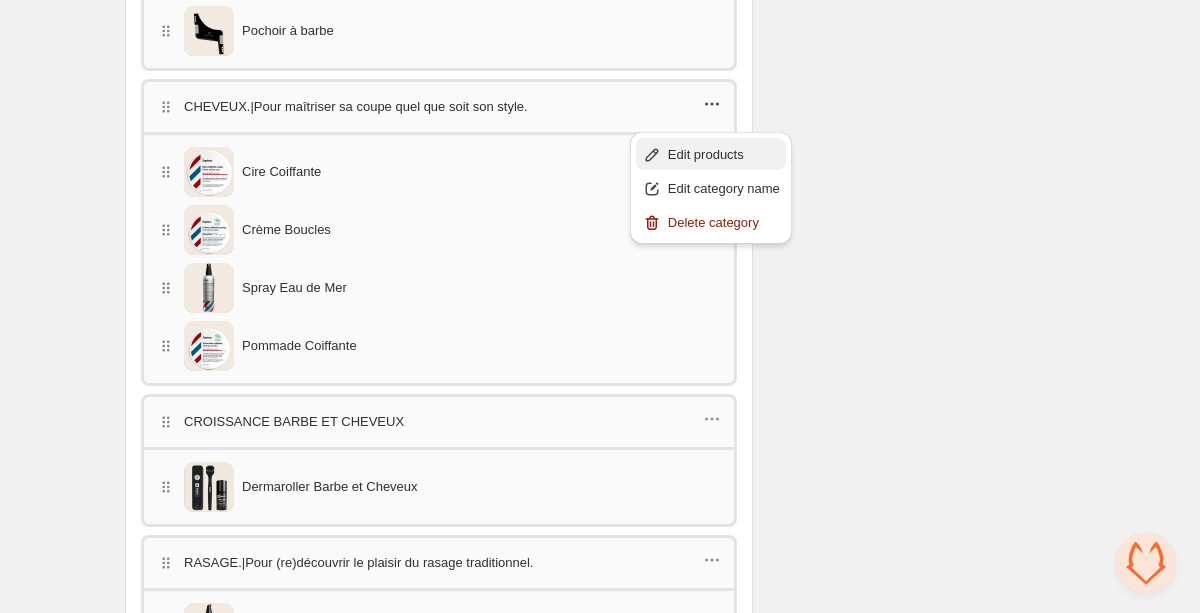 click on "Edit products" at bounding box center [724, 155] 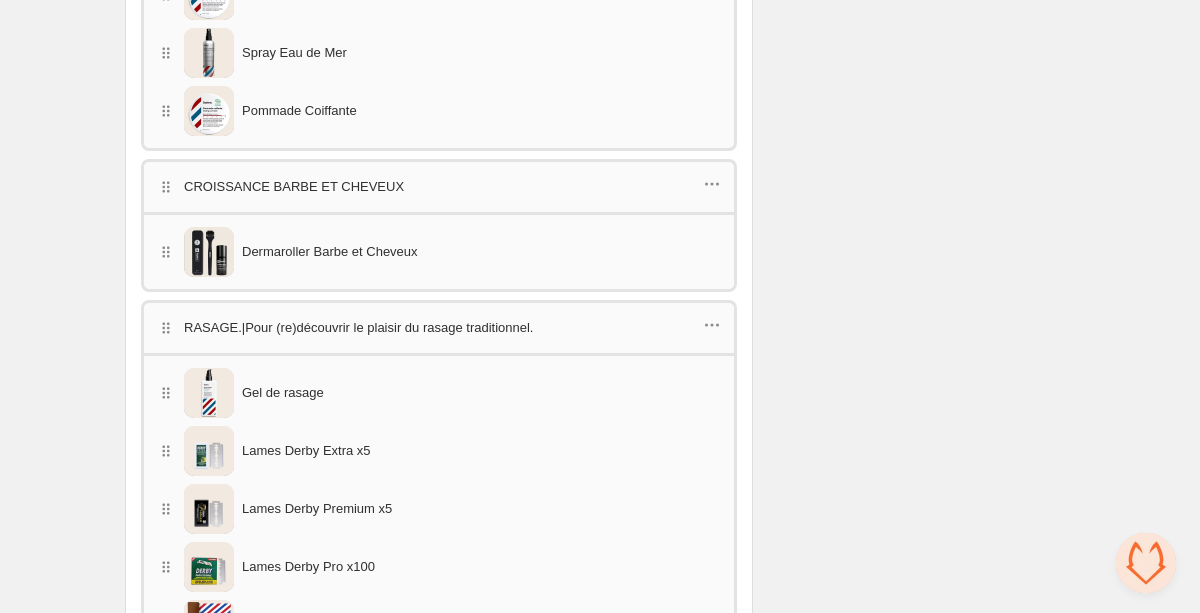 scroll, scrollTop: 2541, scrollLeft: 0, axis: vertical 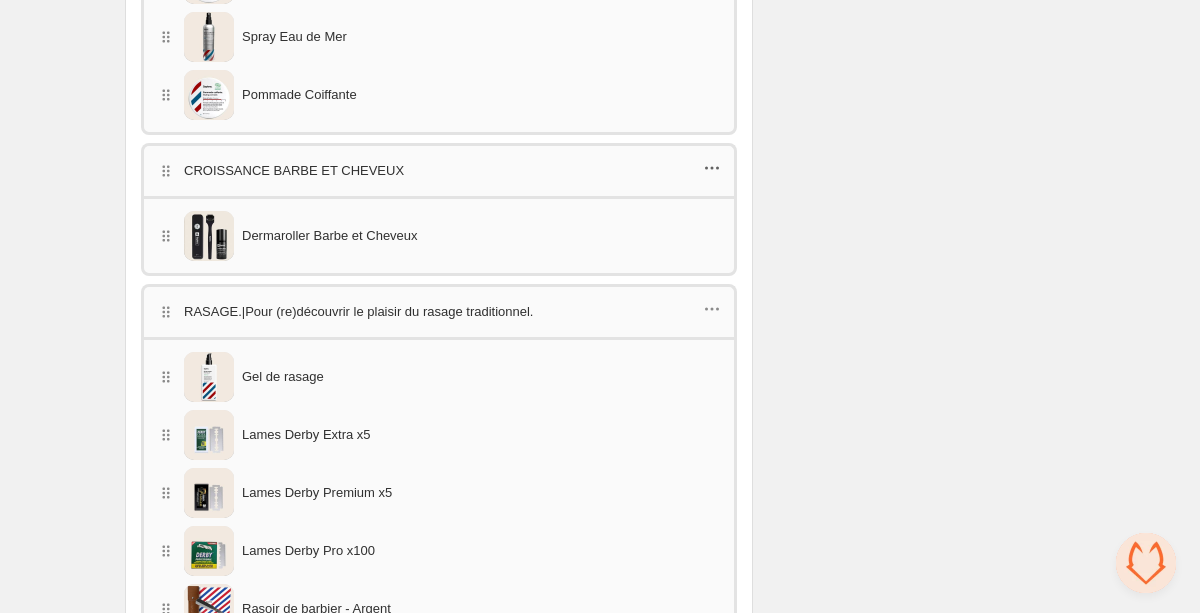click 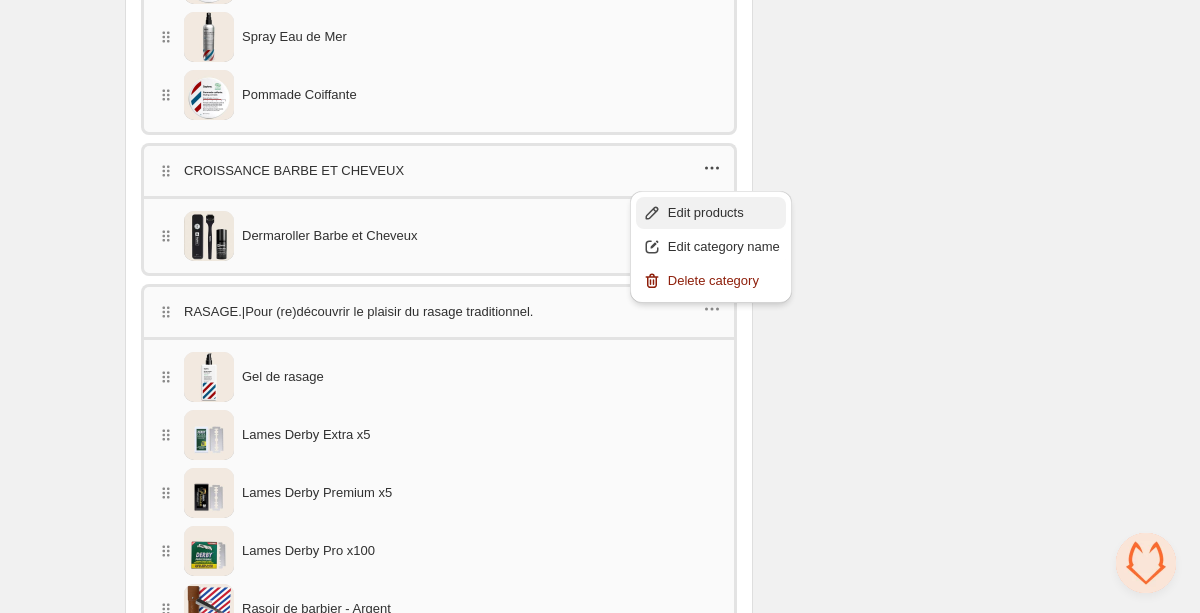 click on "Edit products" at bounding box center [724, 213] 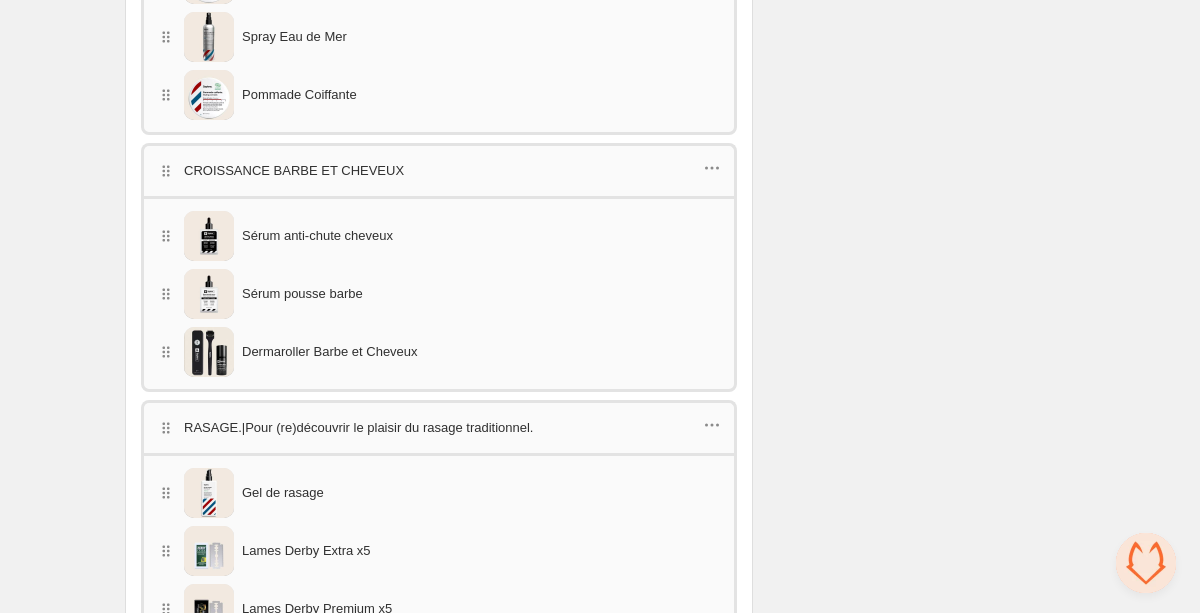 click on "Dermaroller Barbe et Cheveux" at bounding box center (330, 352) 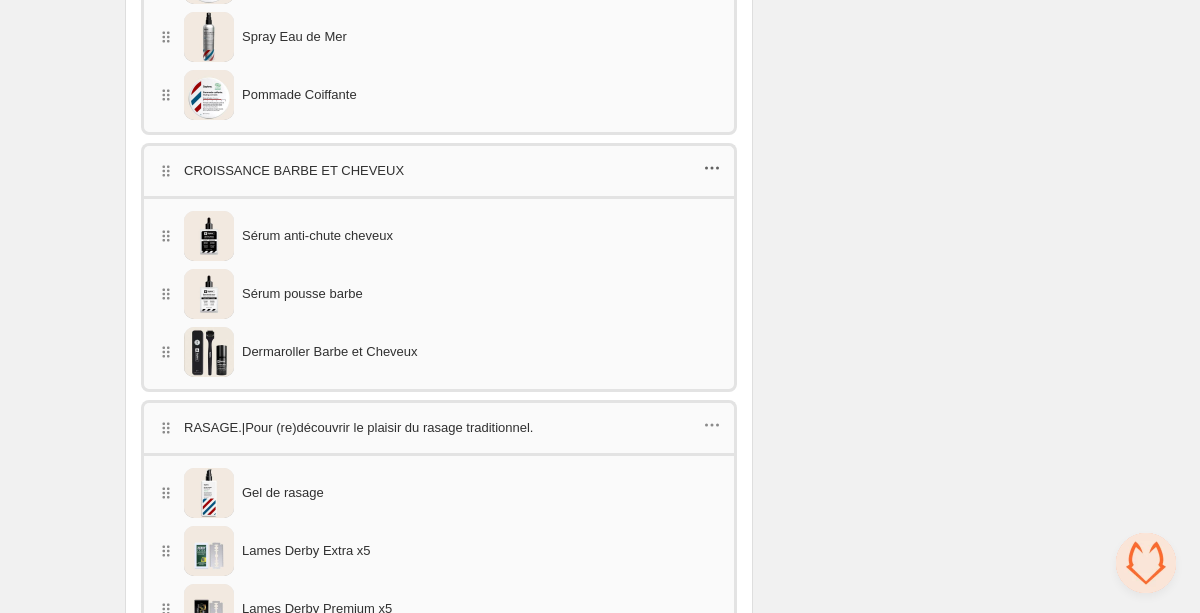 click 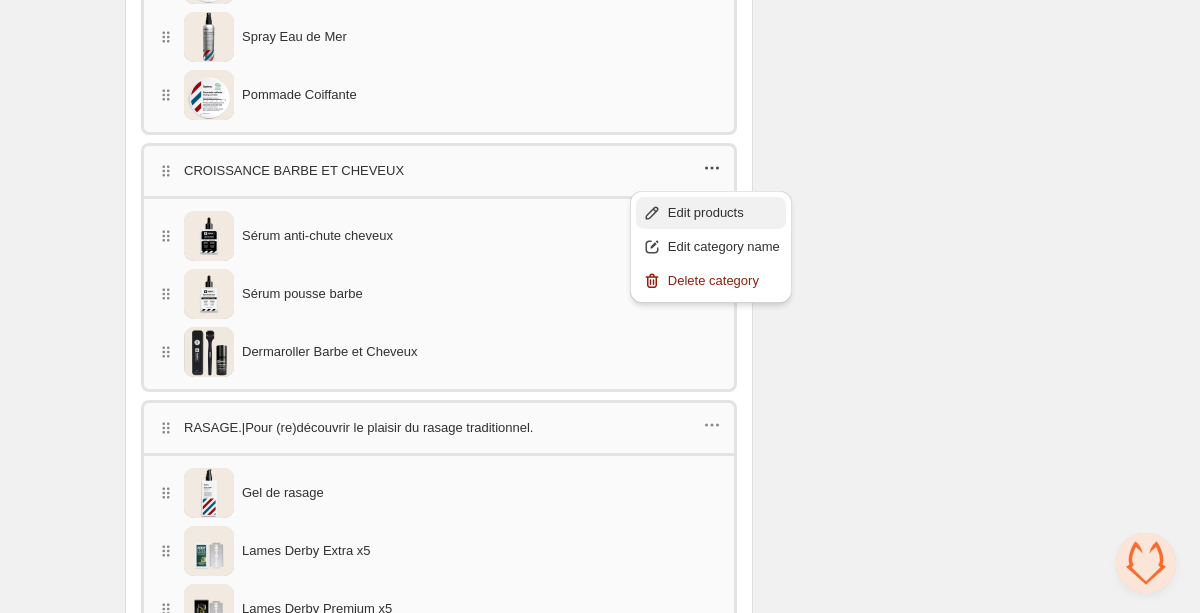 click on "Edit products" at bounding box center (711, 213) 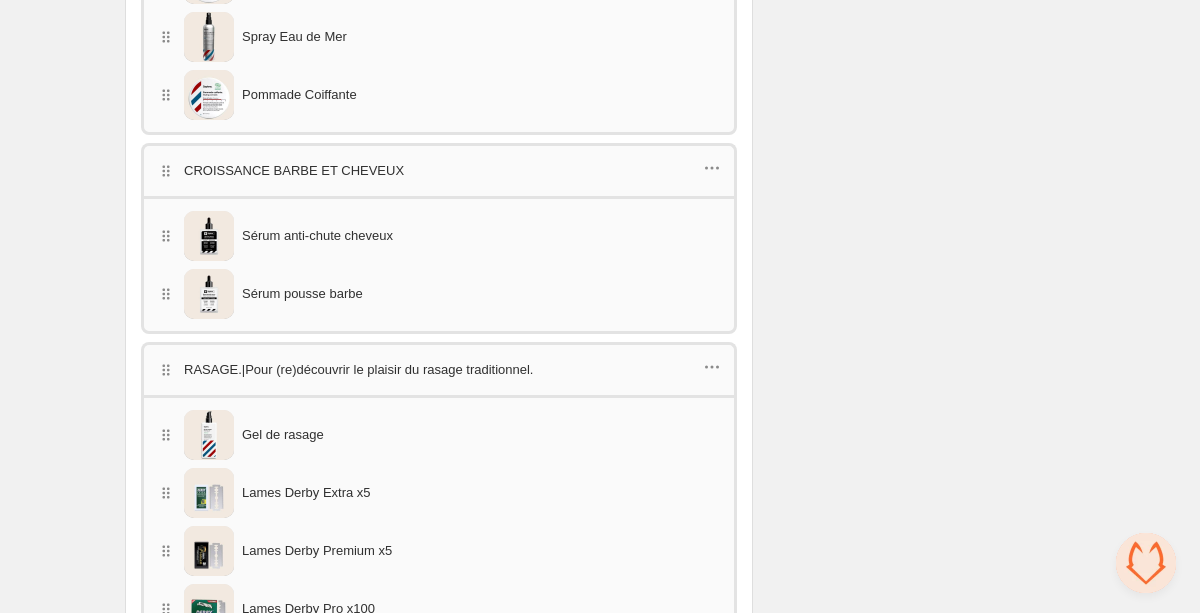 click on "CROISSANCE BARBE ET CHEVEUX" at bounding box center (439, 169) 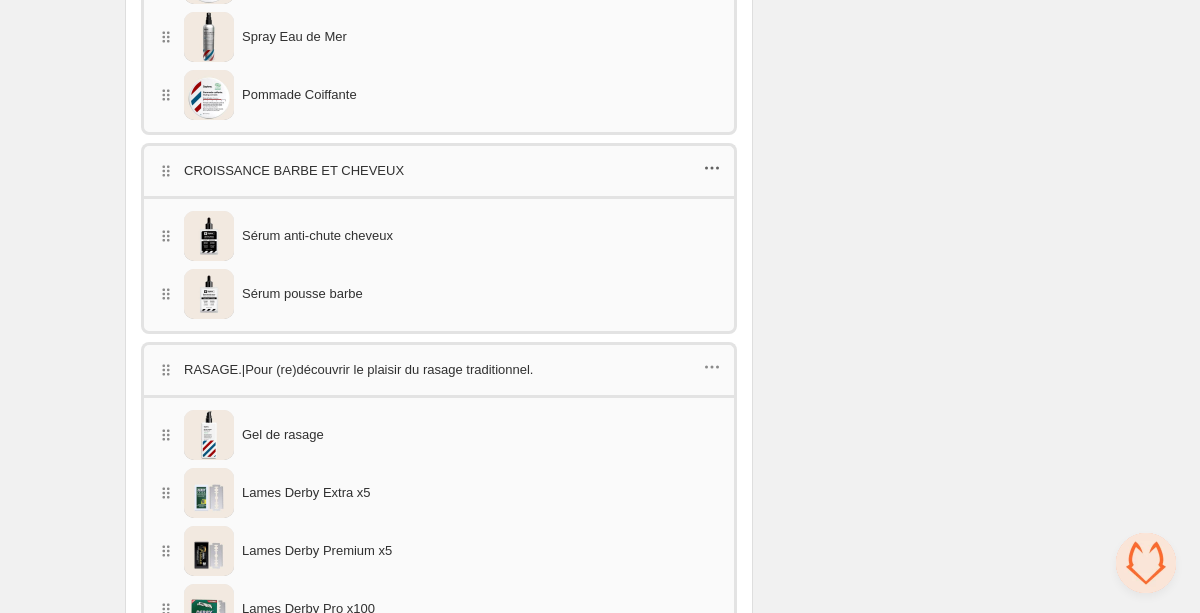 click 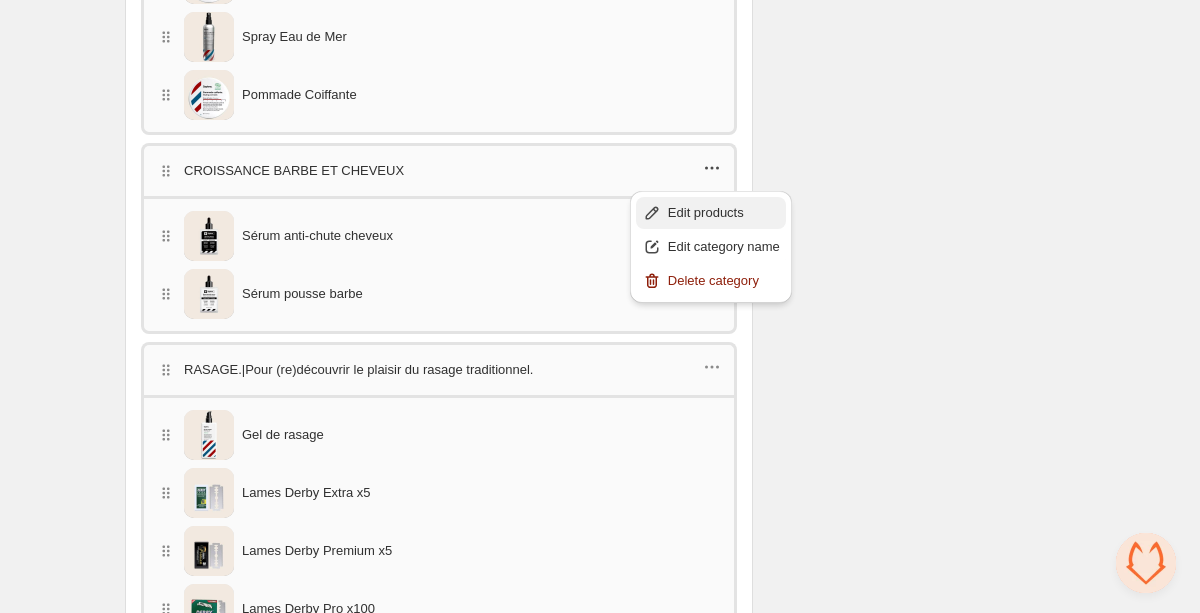 click on "Edit products" at bounding box center [724, 213] 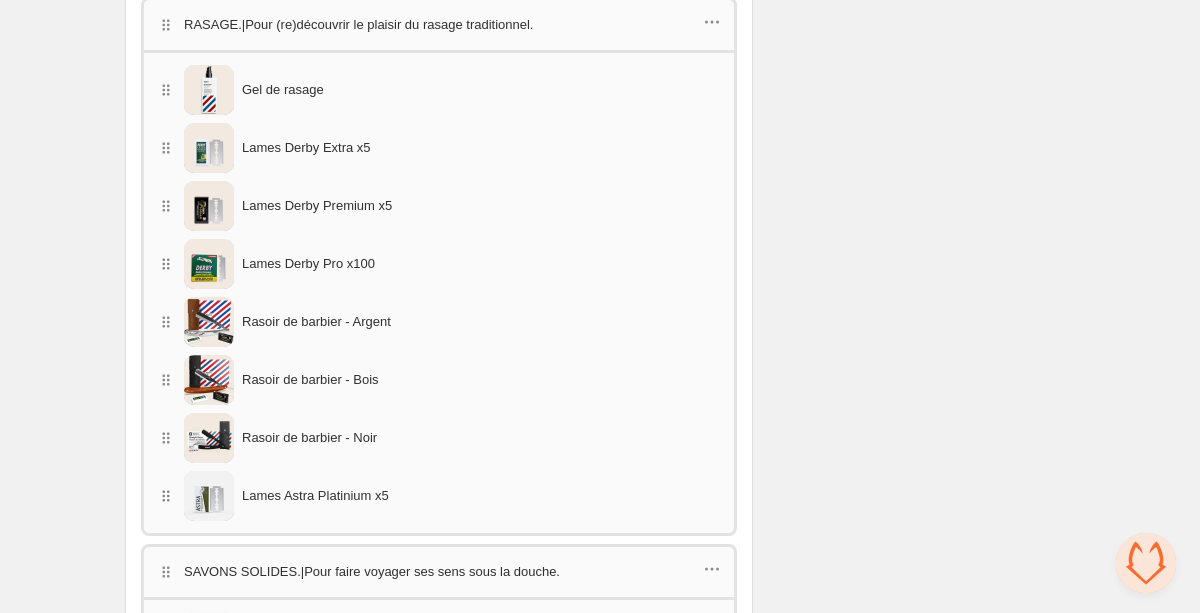 scroll, scrollTop: 2939, scrollLeft: 0, axis: vertical 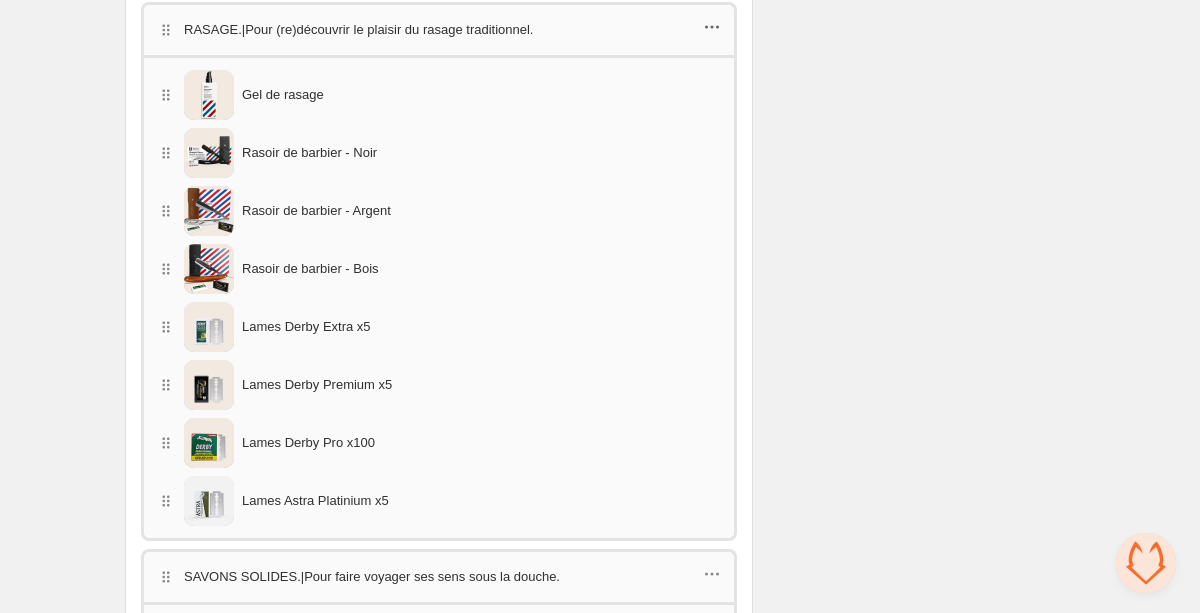 click 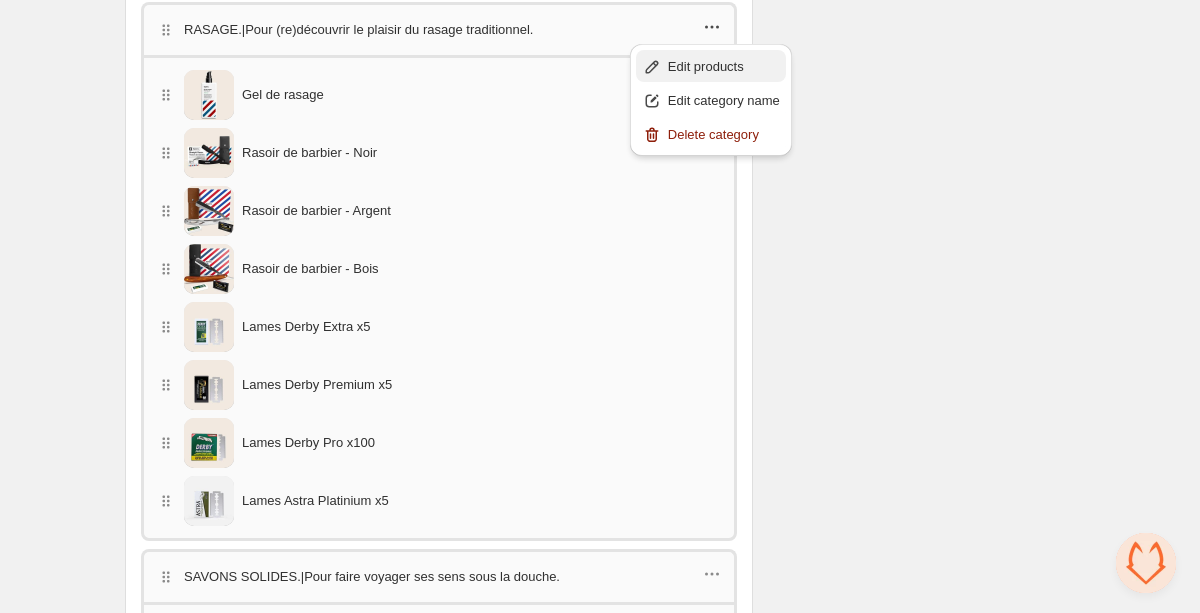 click on "Edit products" at bounding box center (724, 67) 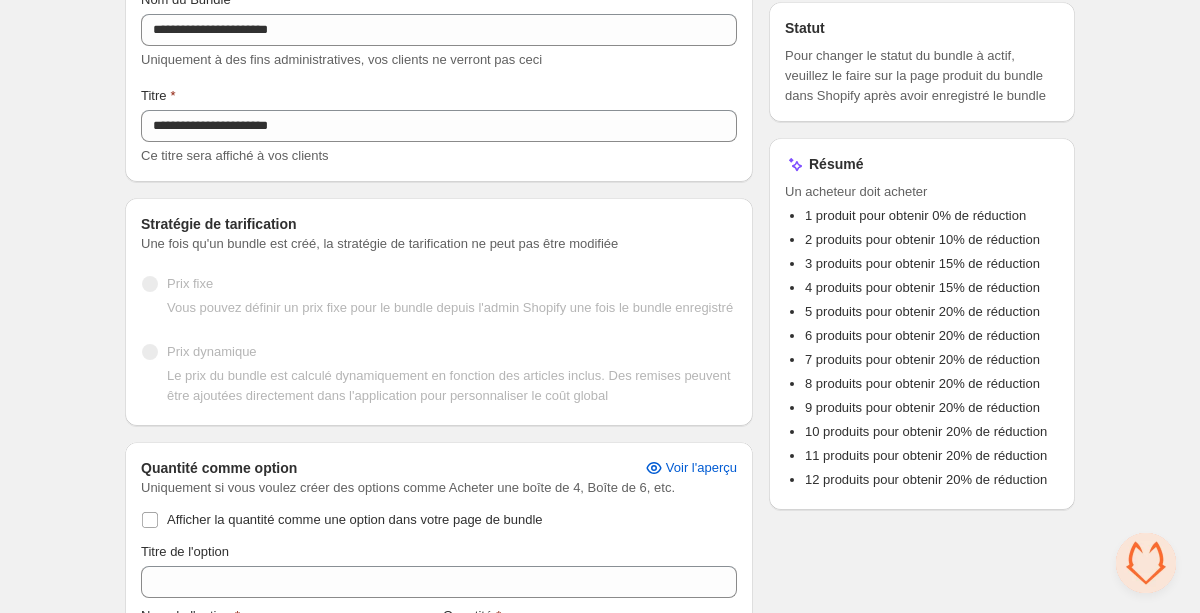 scroll, scrollTop: 0, scrollLeft: 0, axis: both 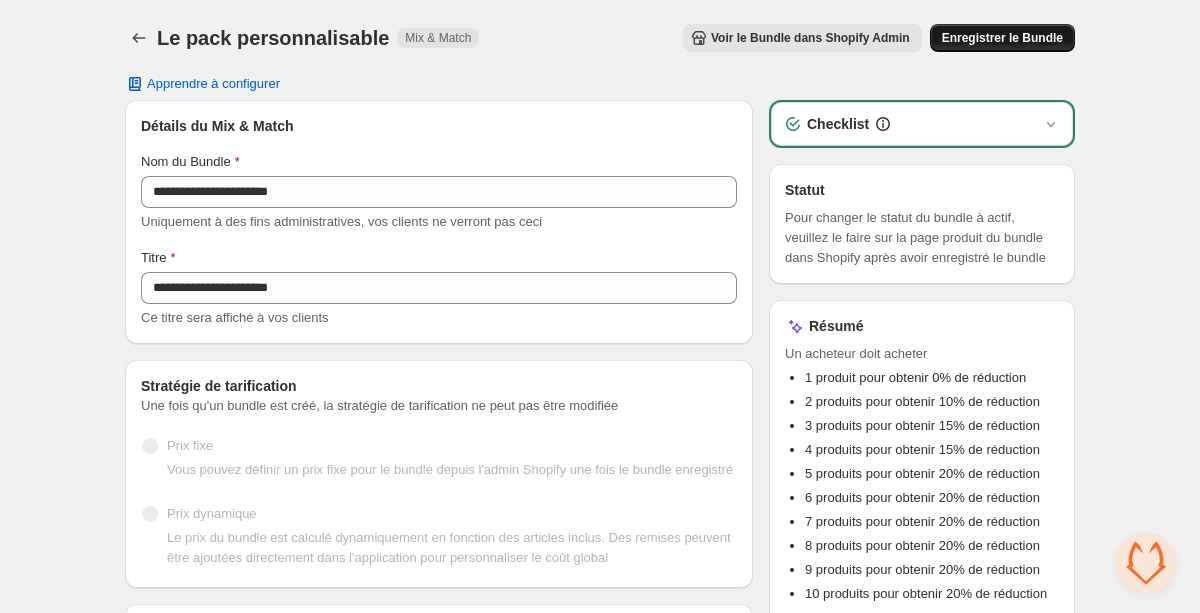 click on "Enregistrer le Bundle" at bounding box center [1002, 38] 